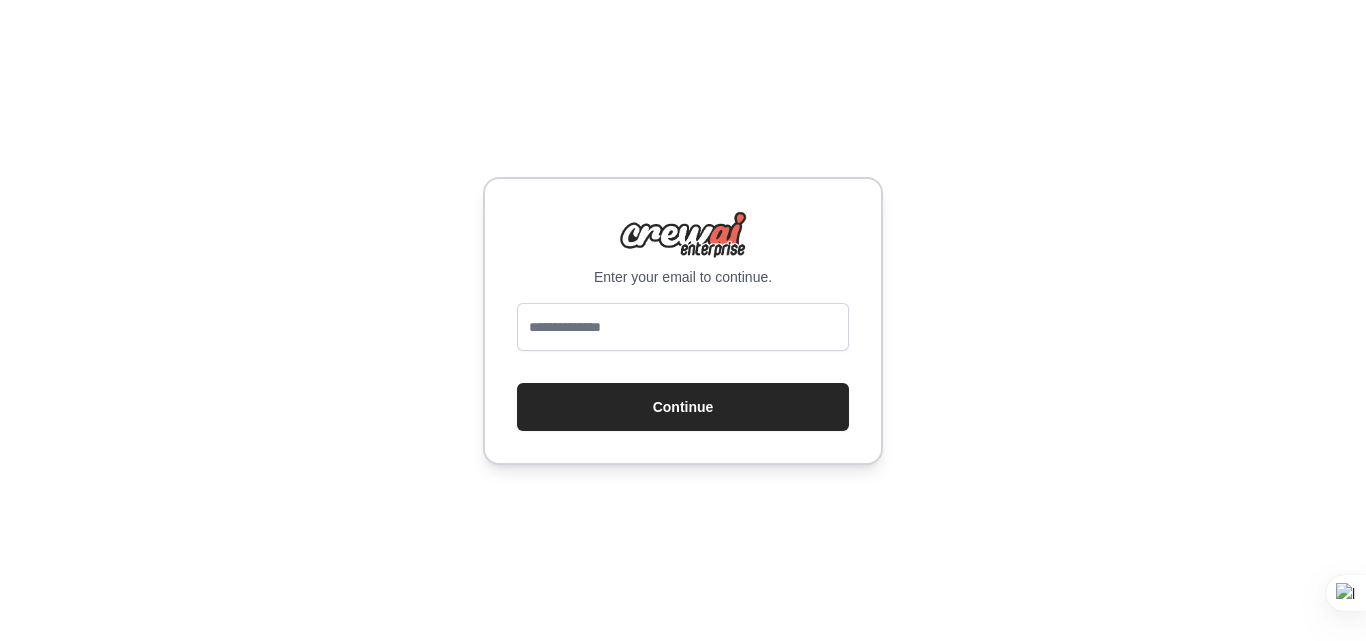 scroll, scrollTop: 0, scrollLeft: 0, axis: both 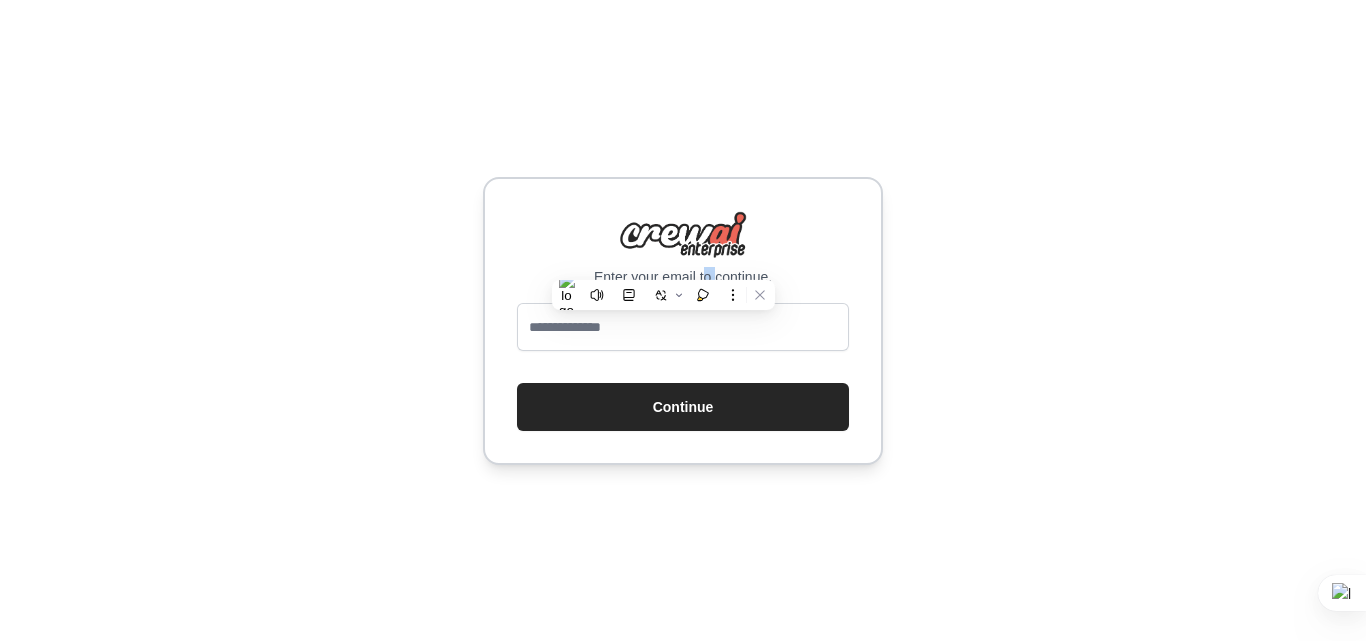 click at bounding box center [683, 235] 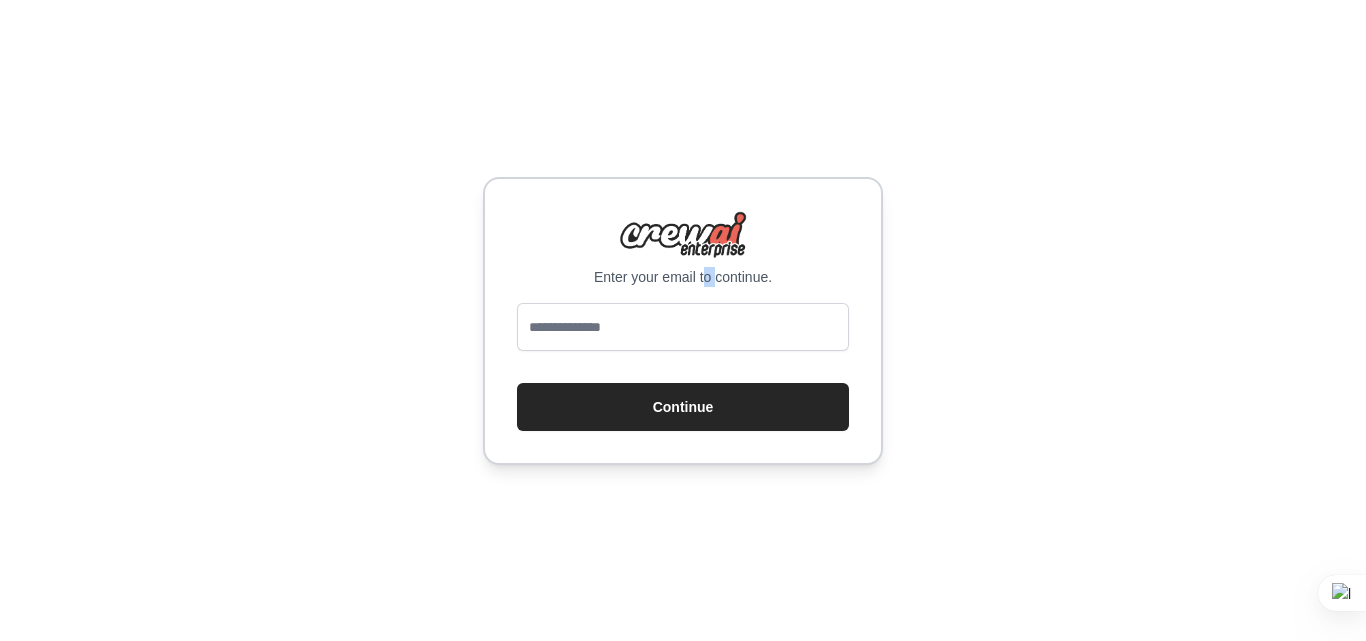click at bounding box center [683, 235] 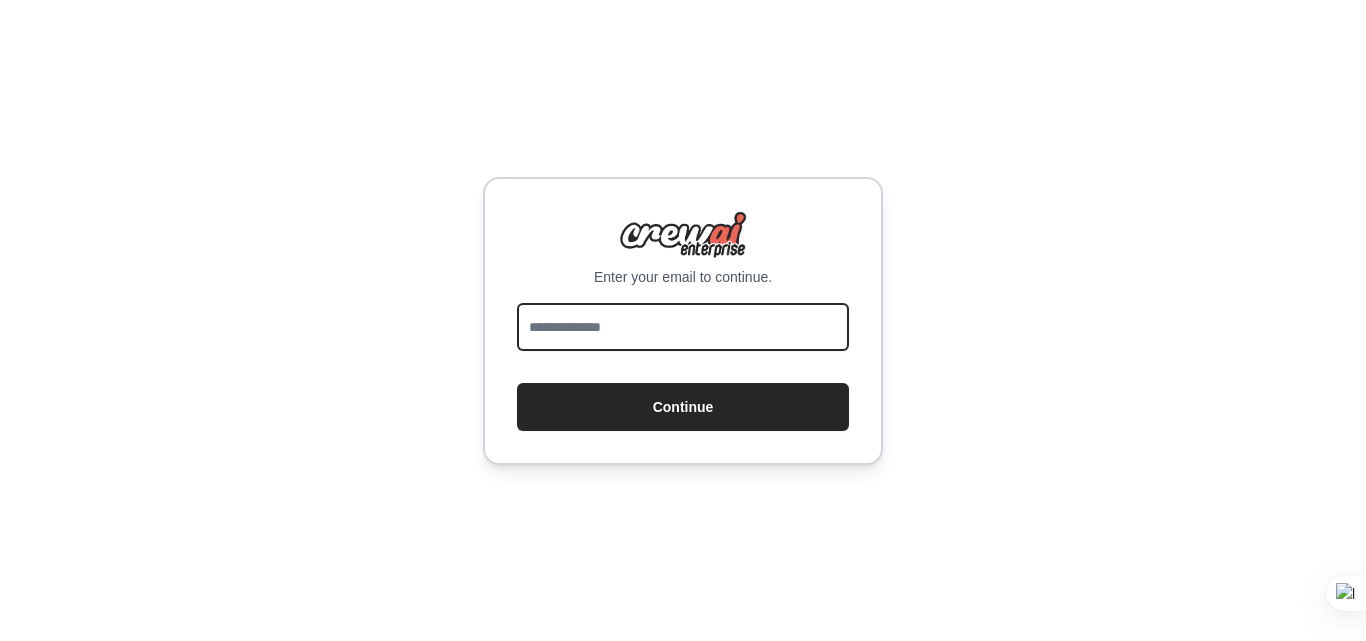 click at bounding box center [683, 327] 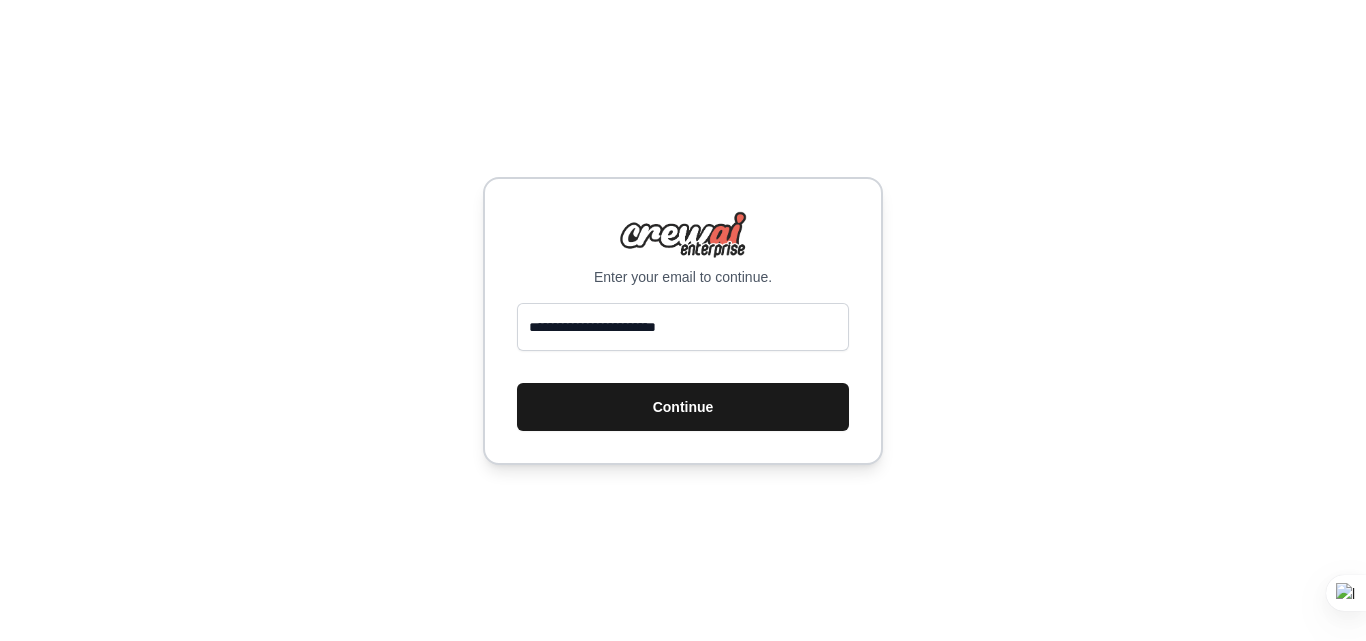 click on "Continue" at bounding box center [683, 407] 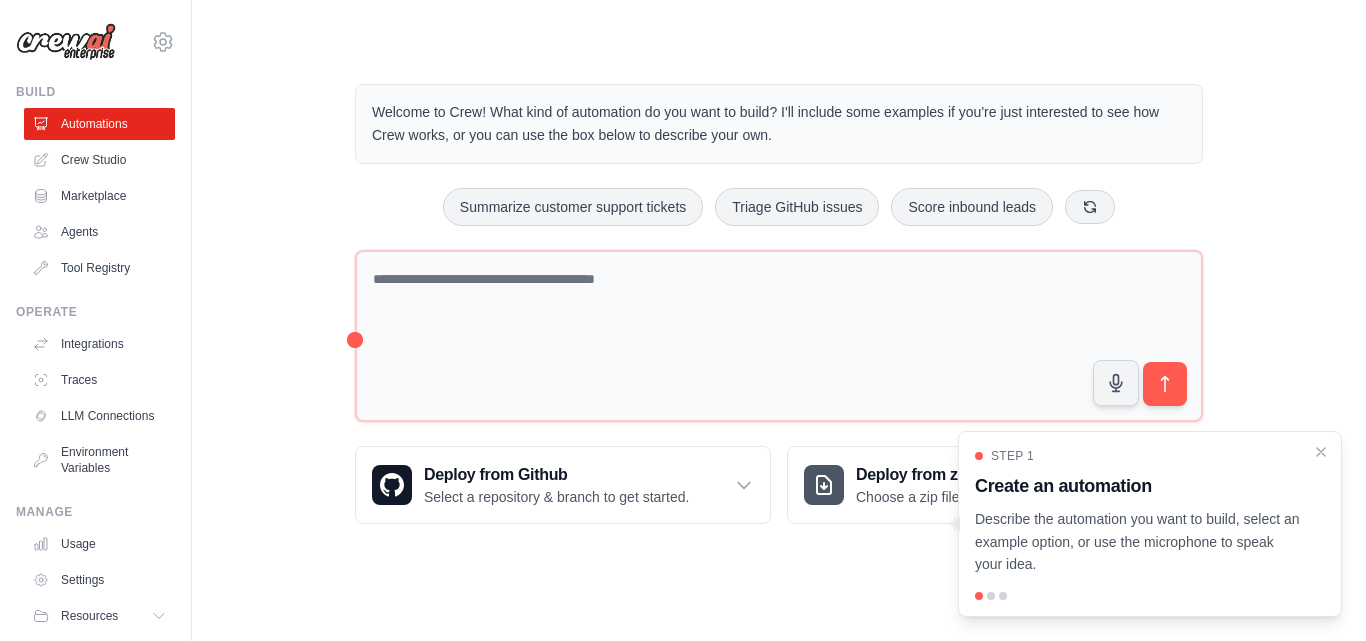scroll, scrollTop: 0, scrollLeft: 0, axis: both 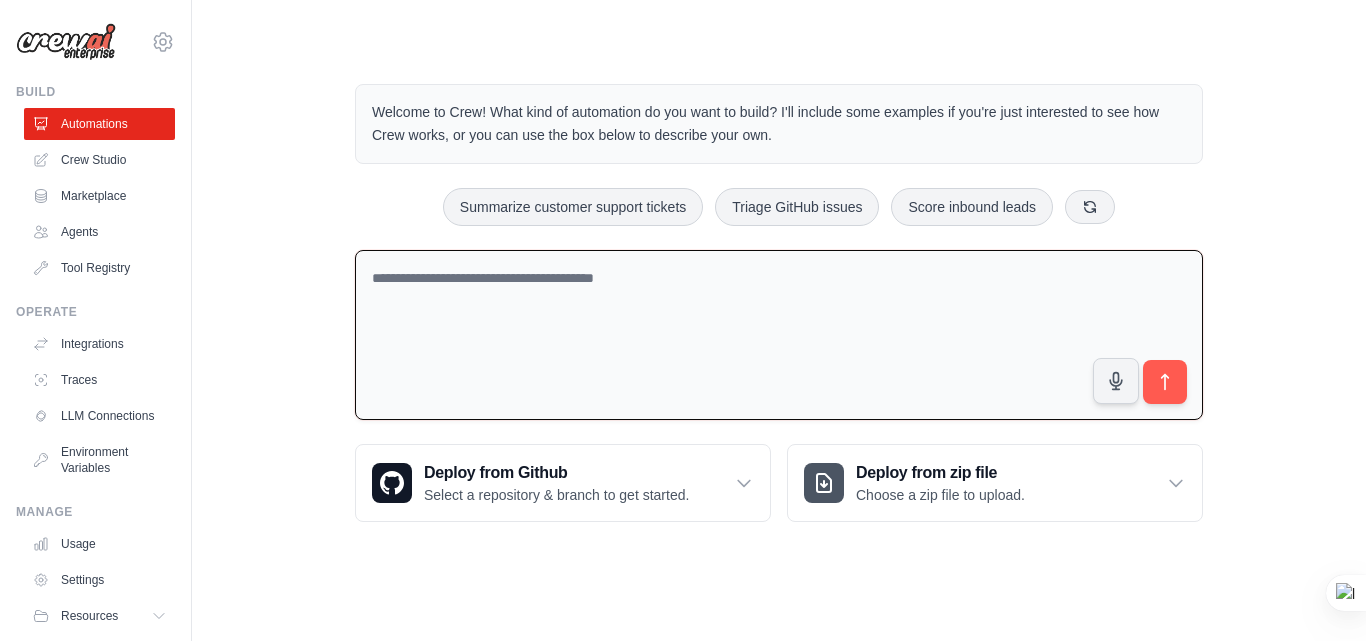 click at bounding box center [779, 335] 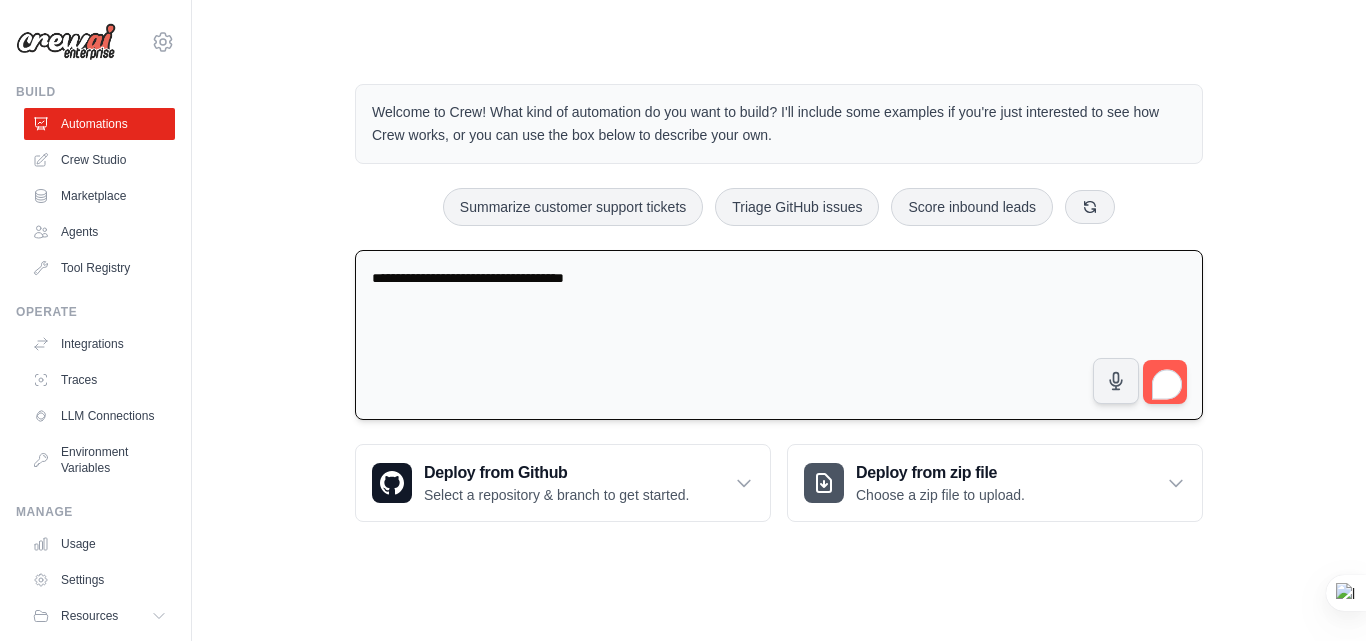 click on "**********" at bounding box center [779, 335] 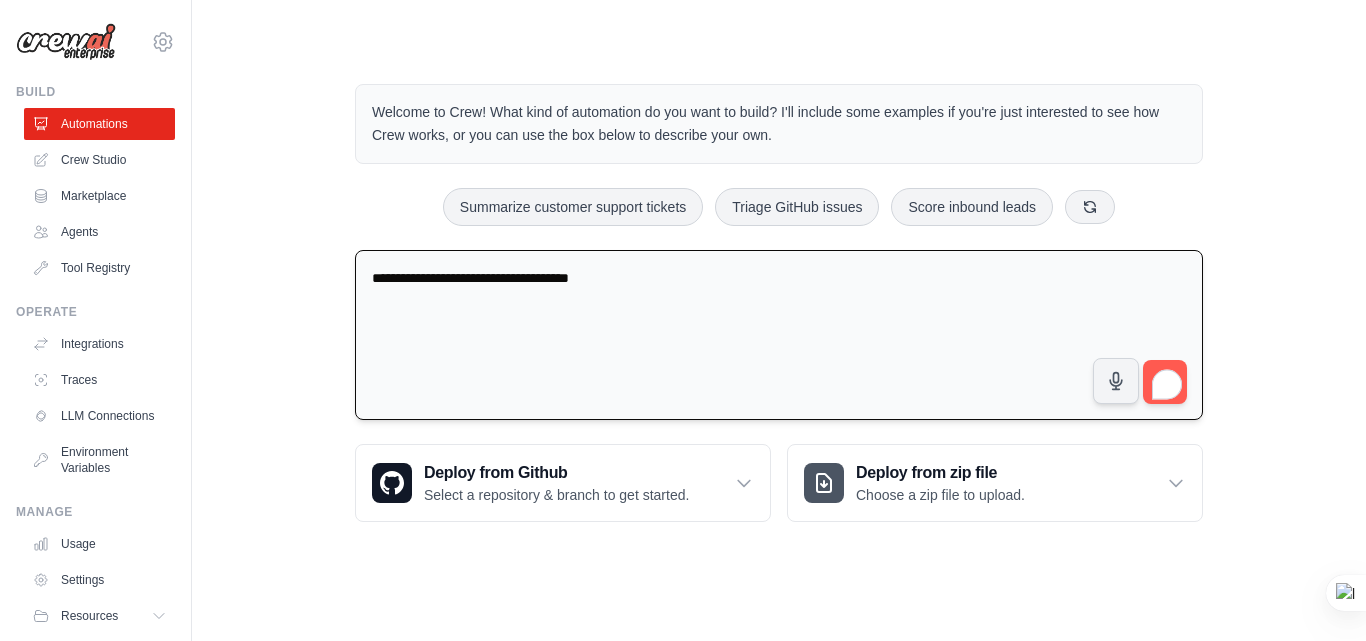 click on "**********" at bounding box center [779, 335] 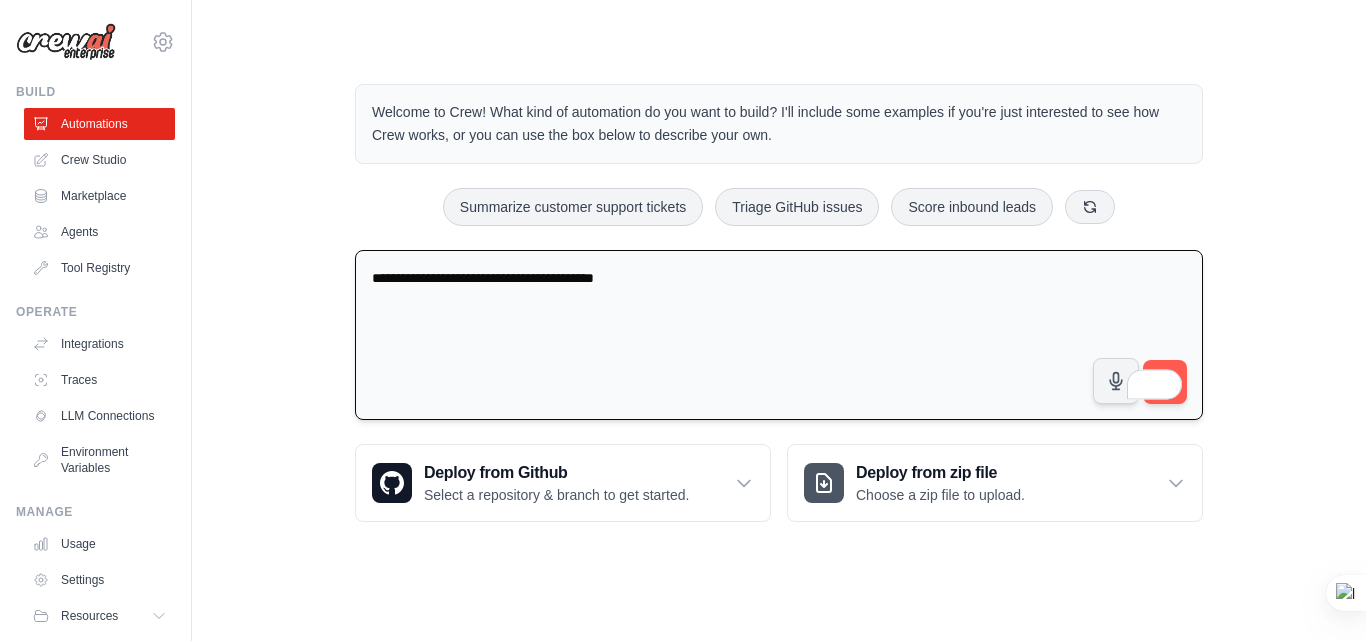 click on "**********" at bounding box center [779, 335] 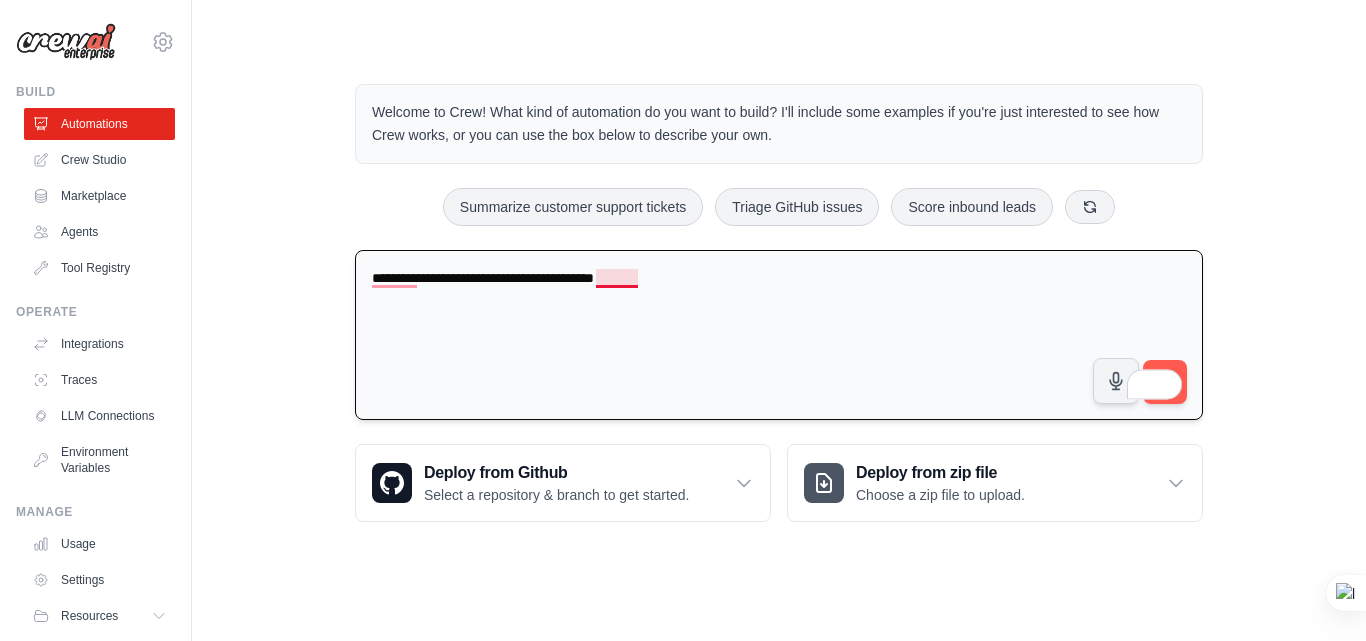 drag, startPoint x: 627, startPoint y: 284, endPoint x: 602, endPoint y: 272, distance: 27.730848 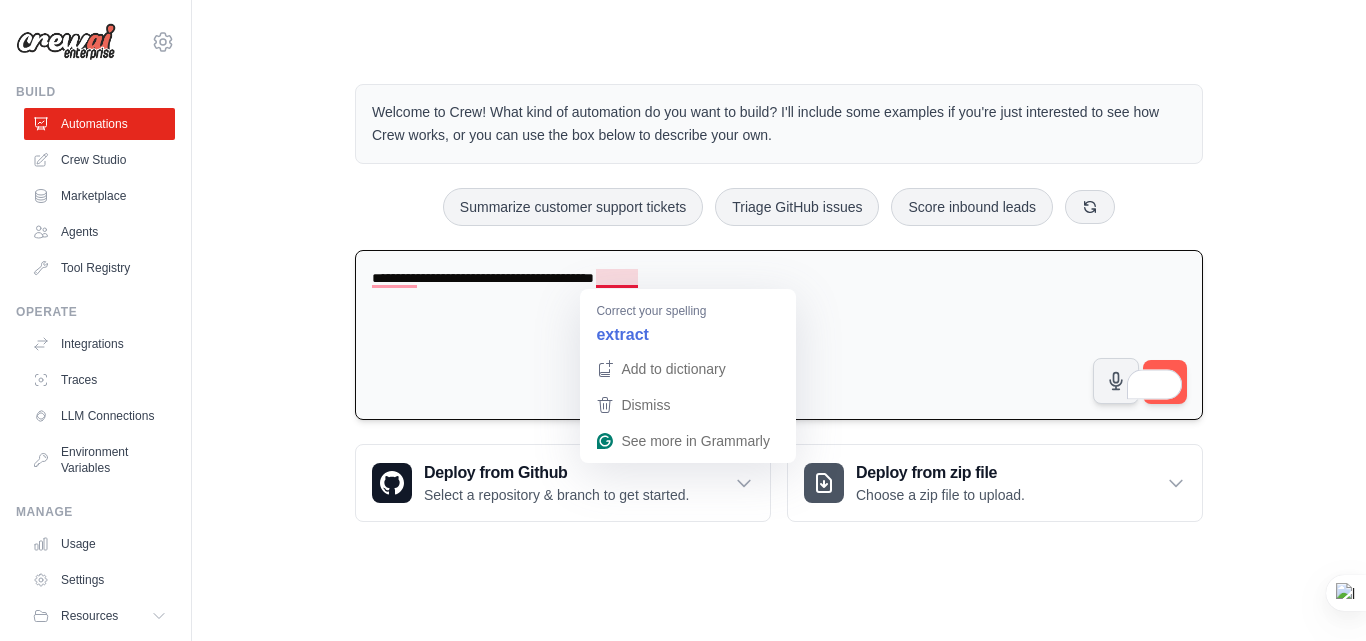 click on "**********" at bounding box center [779, 335] 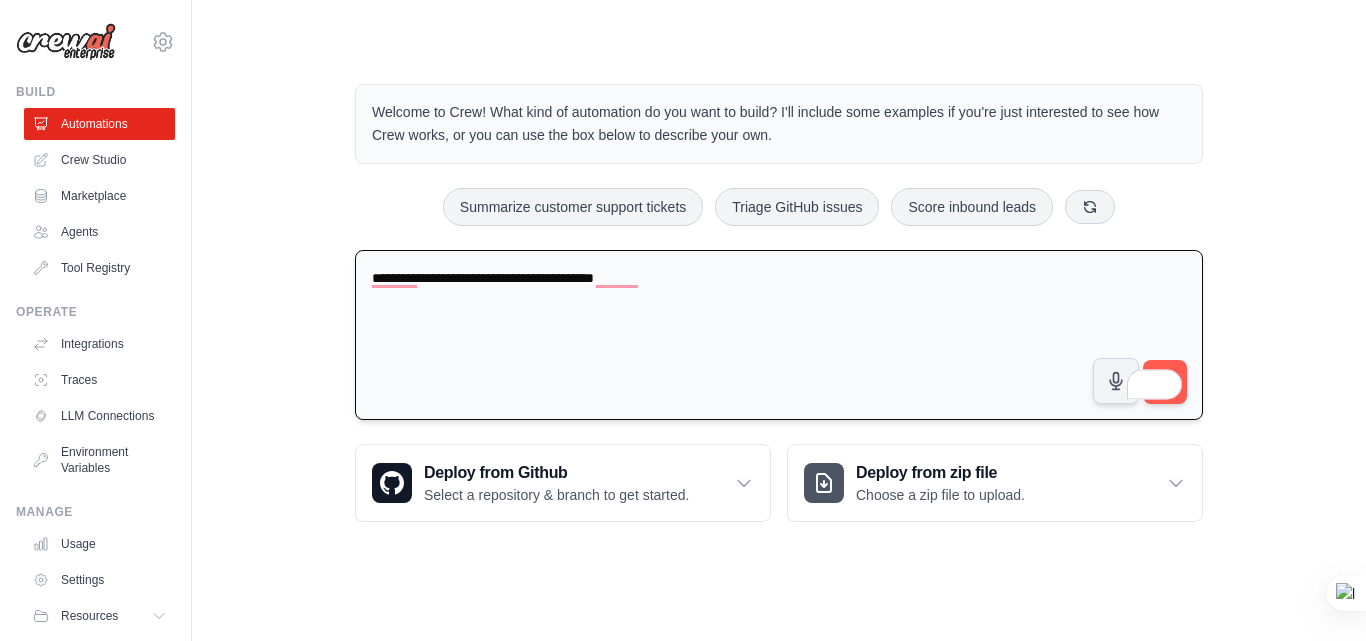 click on "**********" at bounding box center [779, 335] 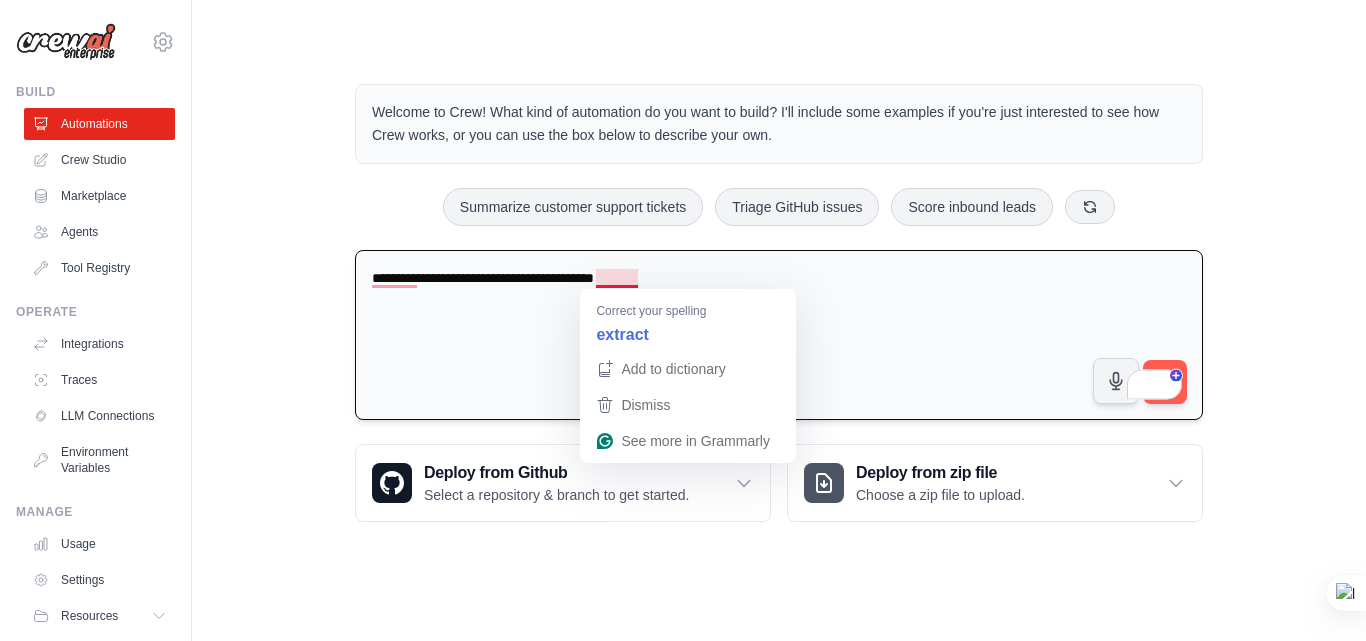 click on "**********" at bounding box center (779, 335) 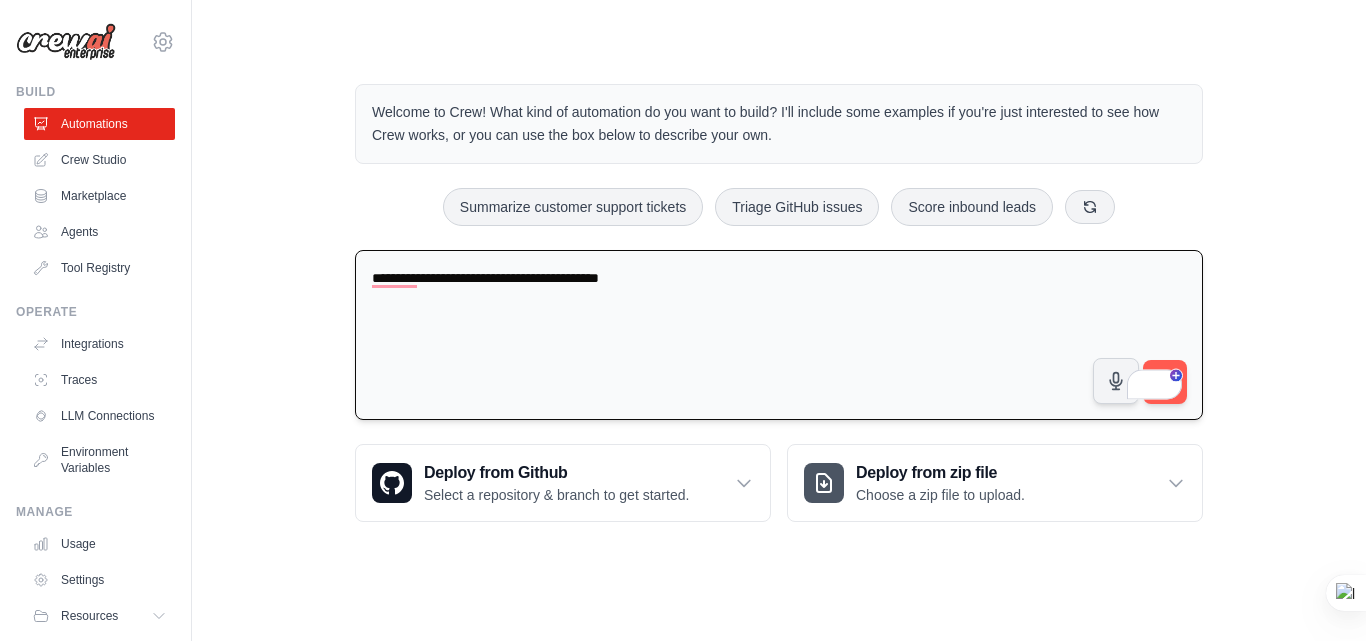 click on "**********" at bounding box center (779, 335) 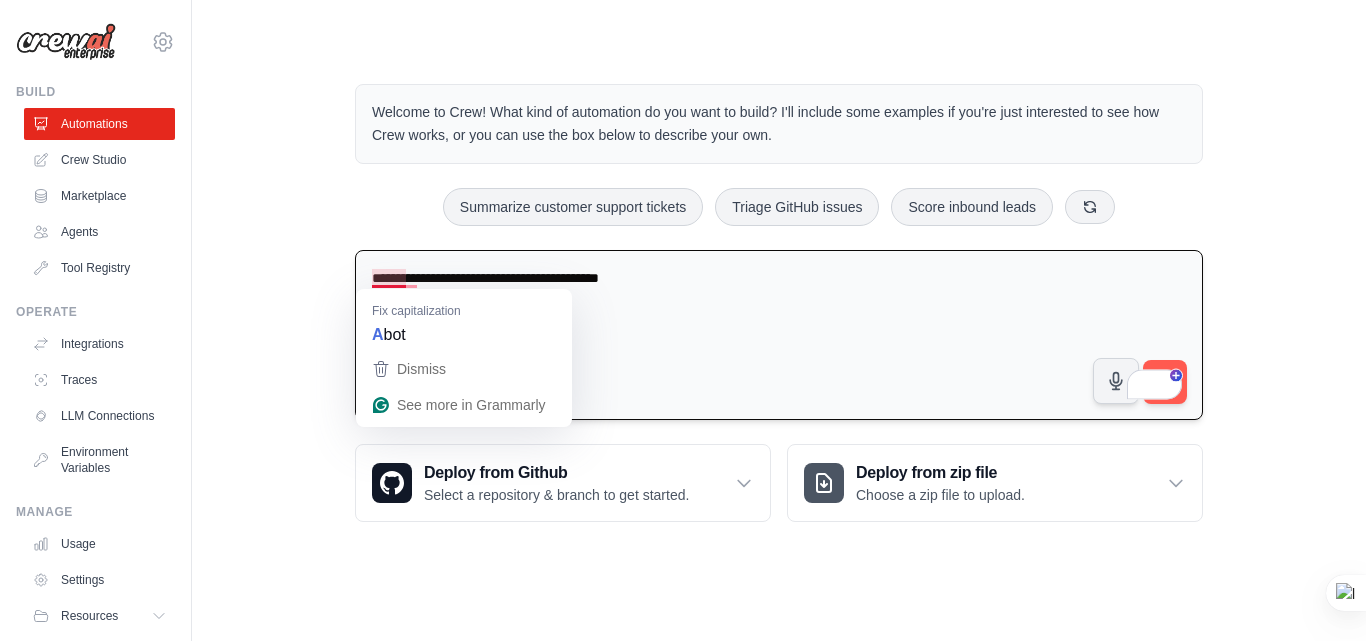 click on "**********" at bounding box center [779, 335] 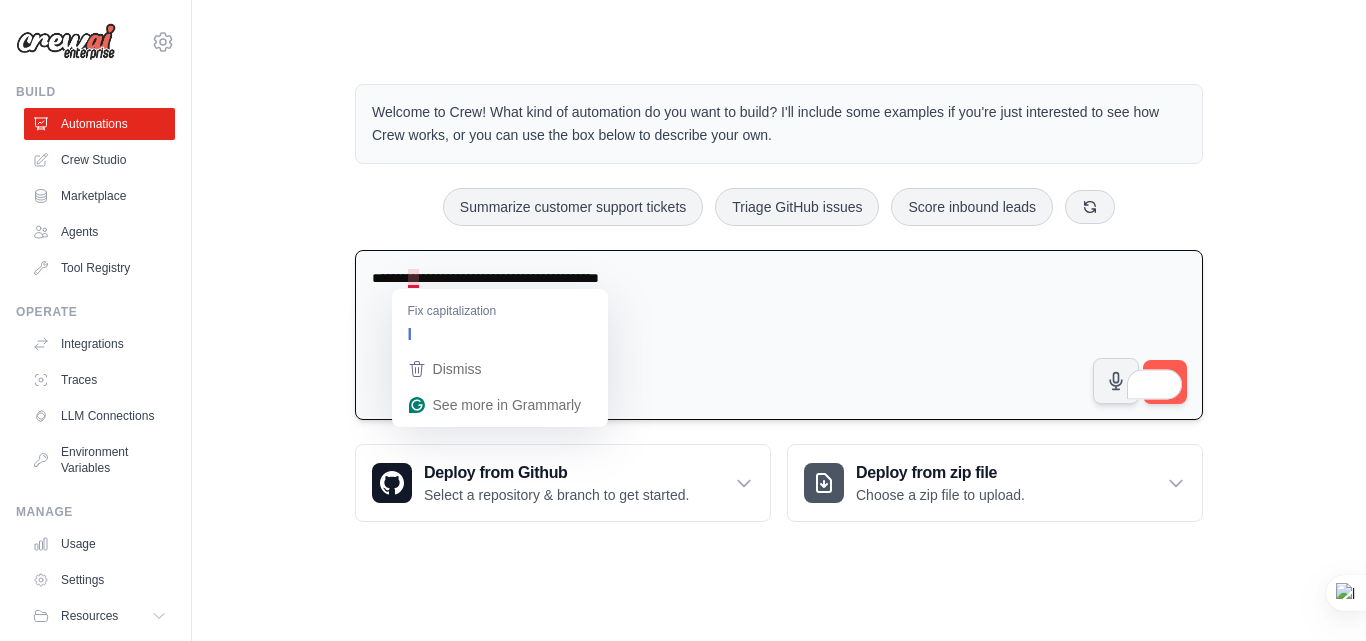 click on "**********" at bounding box center (779, 335) 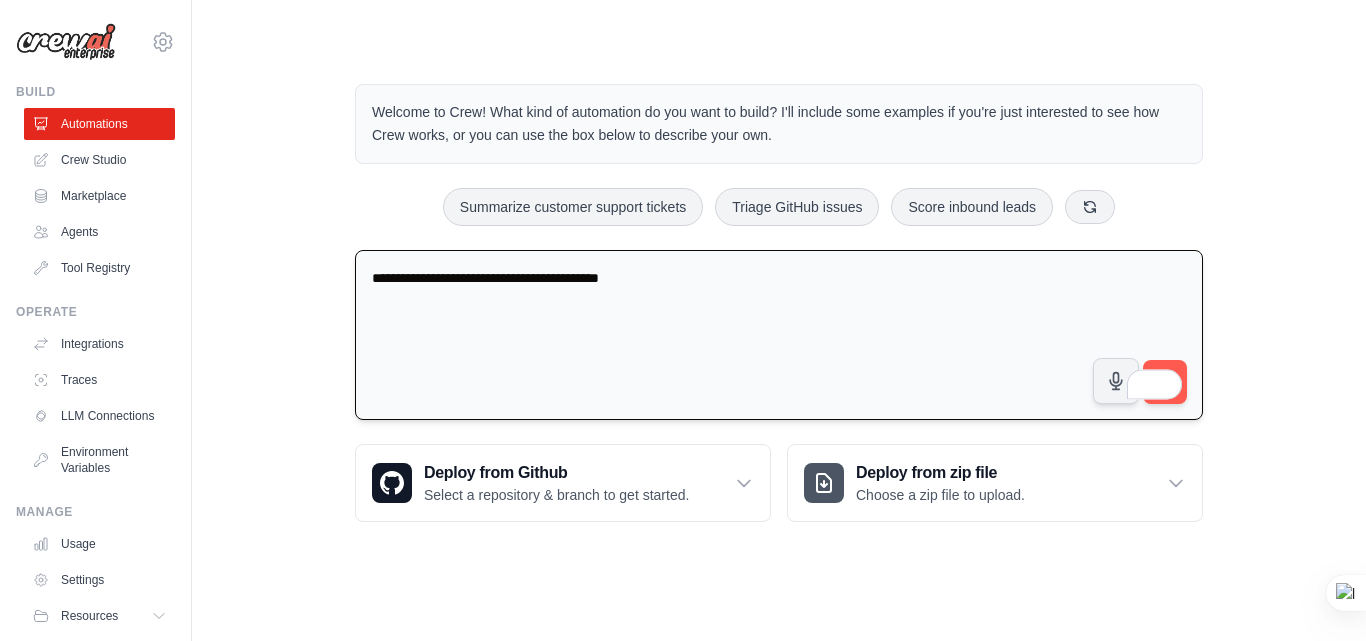 click on "**********" at bounding box center (779, 335) 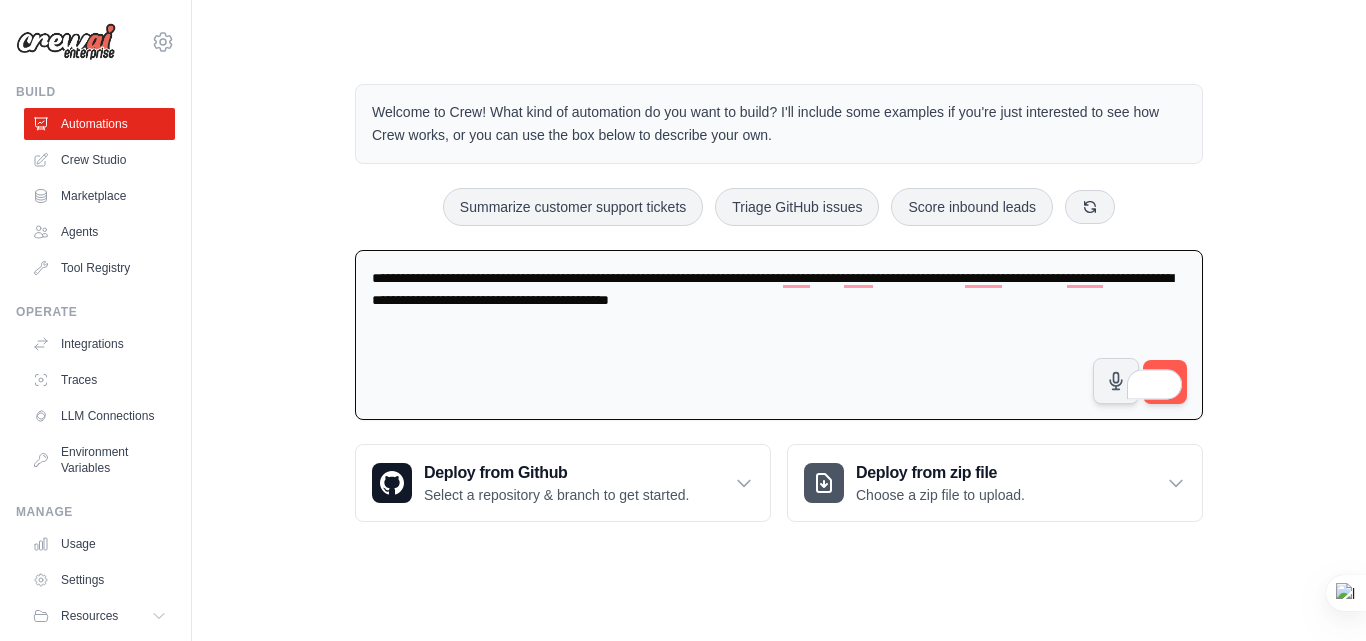 click on "5" at bounding box center [1168, 381] 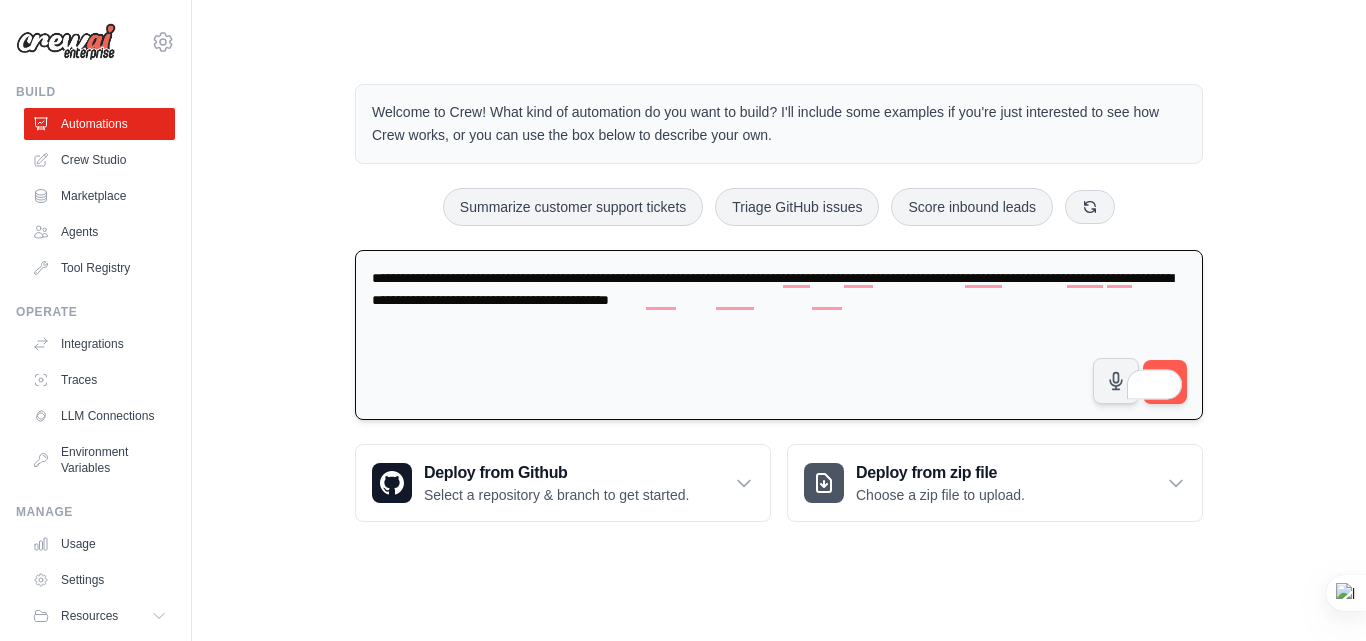 click on "**********" at bounding box center (779, 335) 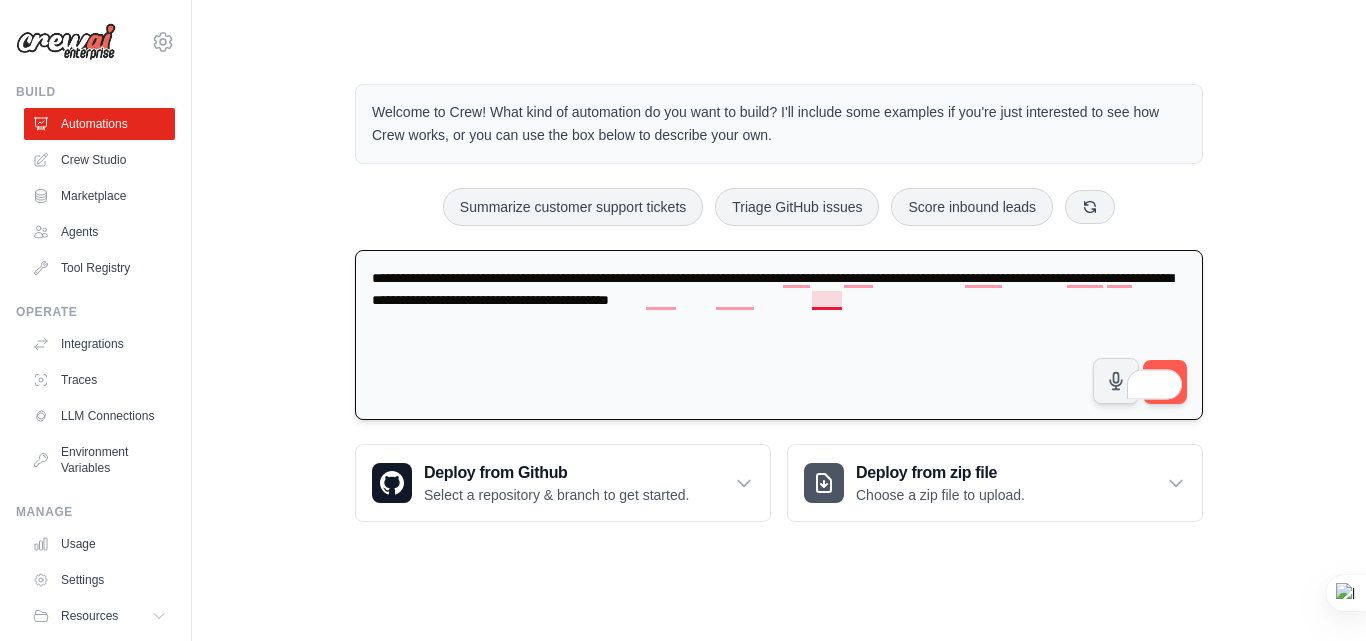 drag, startPoint x: 833, startPoint y: 317, endPoint x: 816, endPoint y: 257, distance: 62.361847 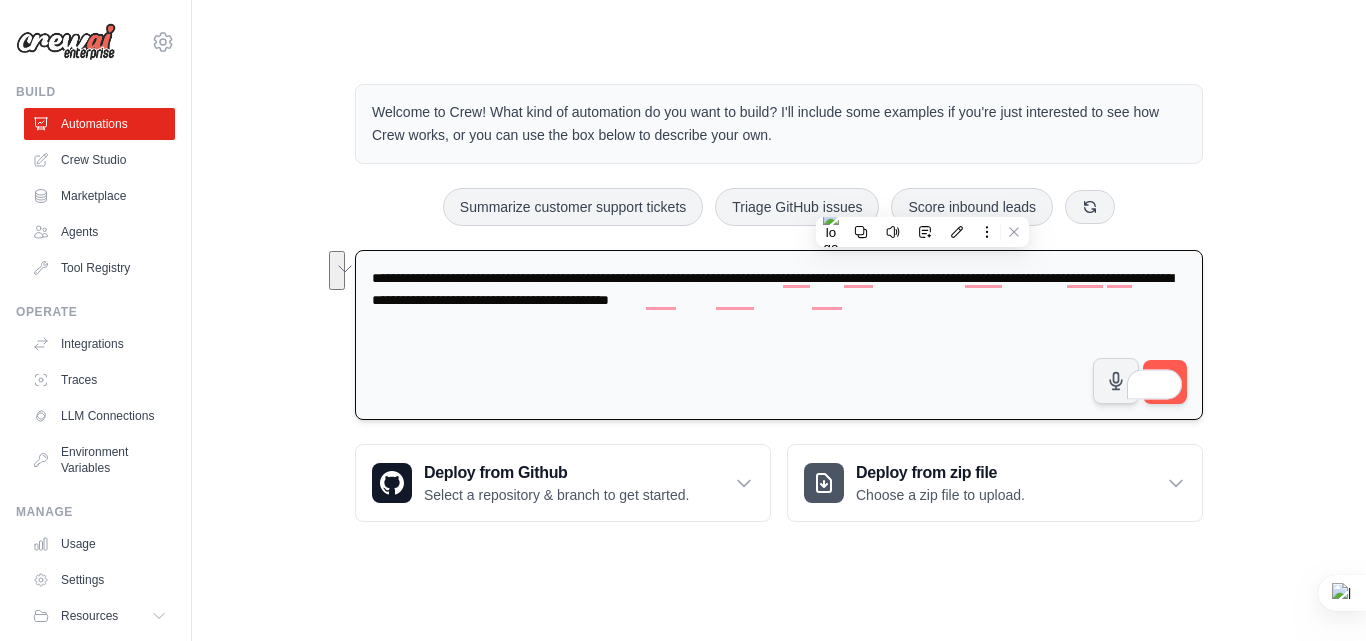 click on "**********" at bounding box center [779, 335] 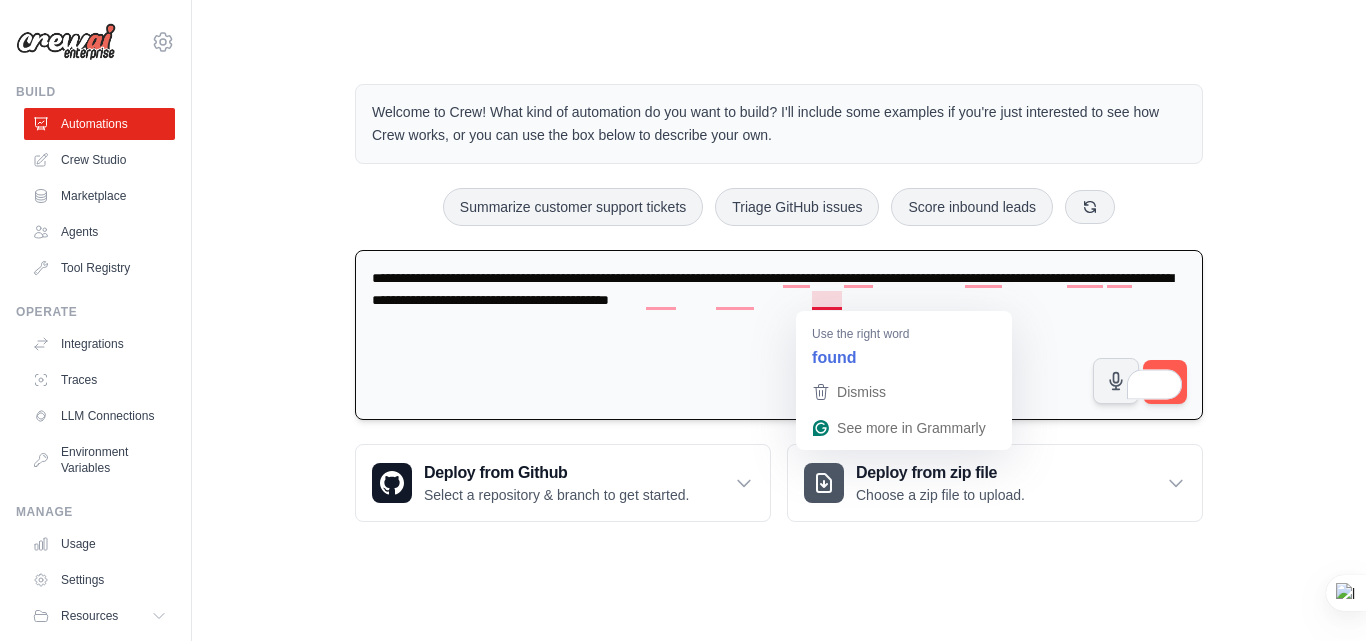 click on "**********" at bounding box center [779, 335] 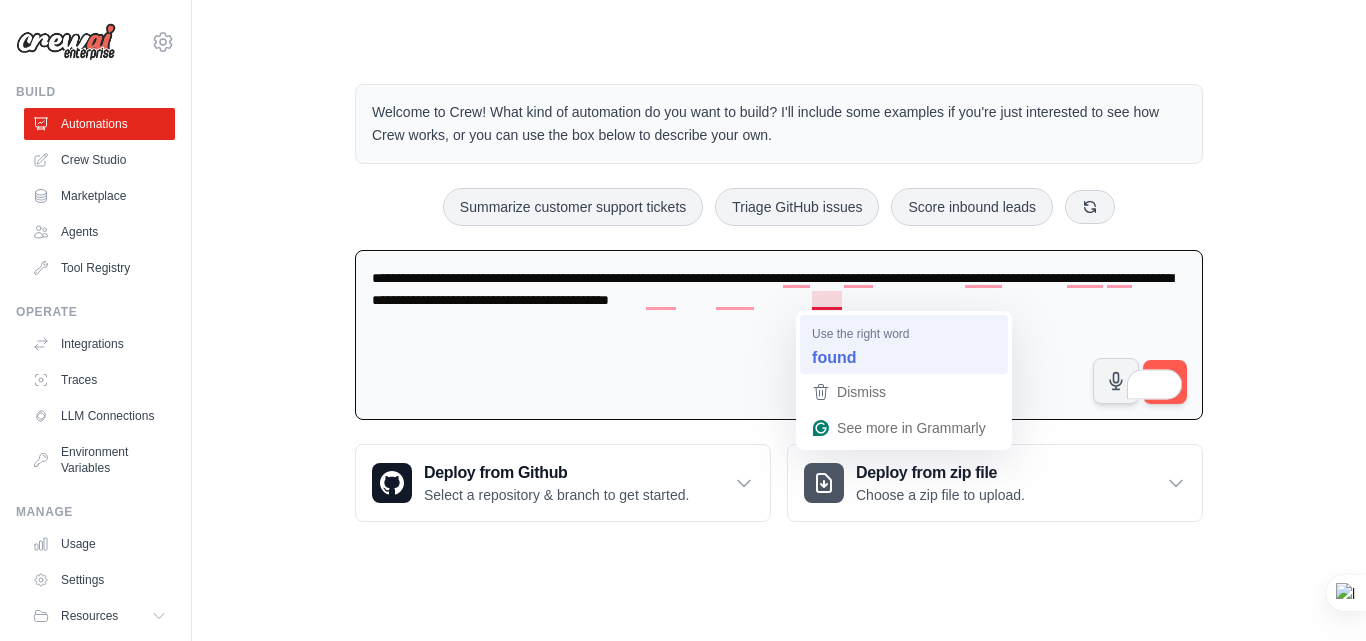 type on "**********" 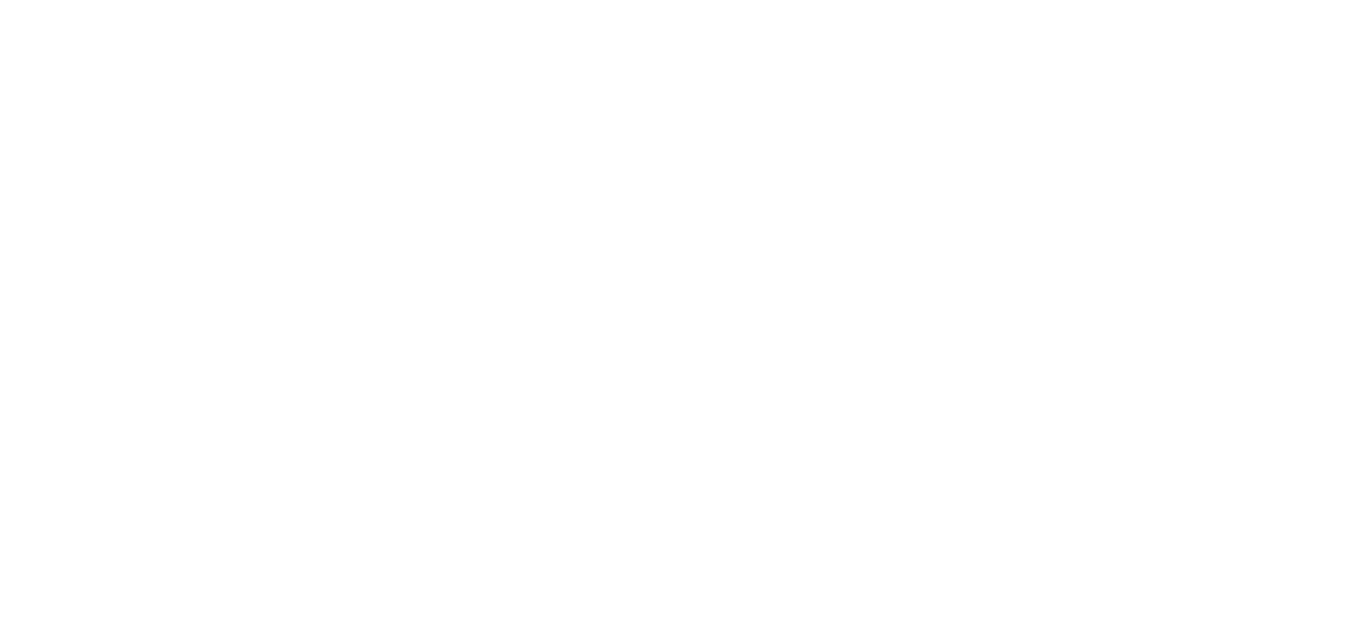 scroll, scrollTop: 0, scrollLeft: 0, axis: both 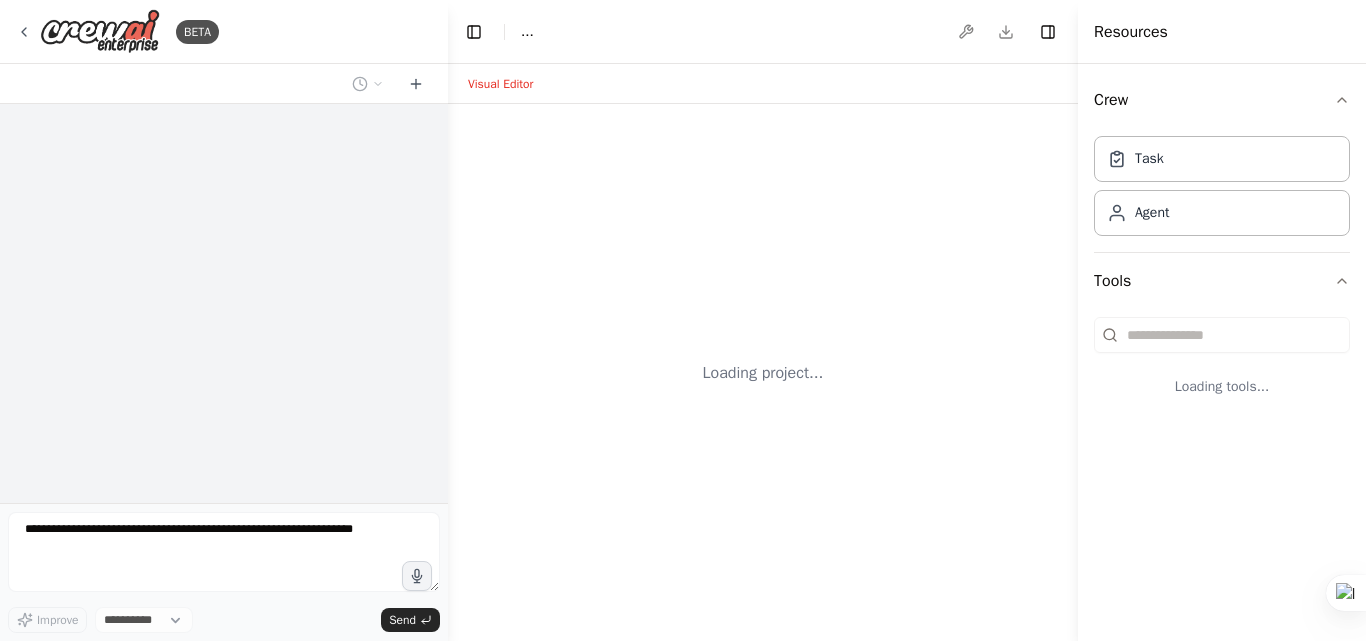 select on "****" 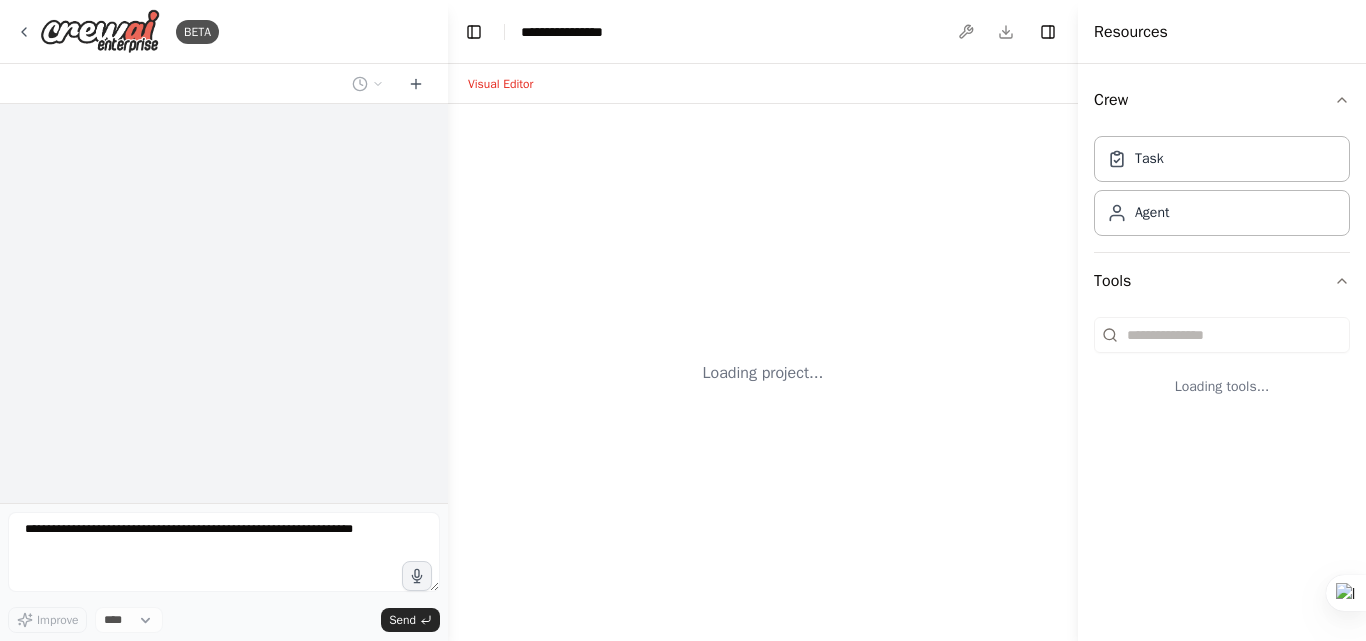 click on "Loading project..." at bounding box center [763, 372] 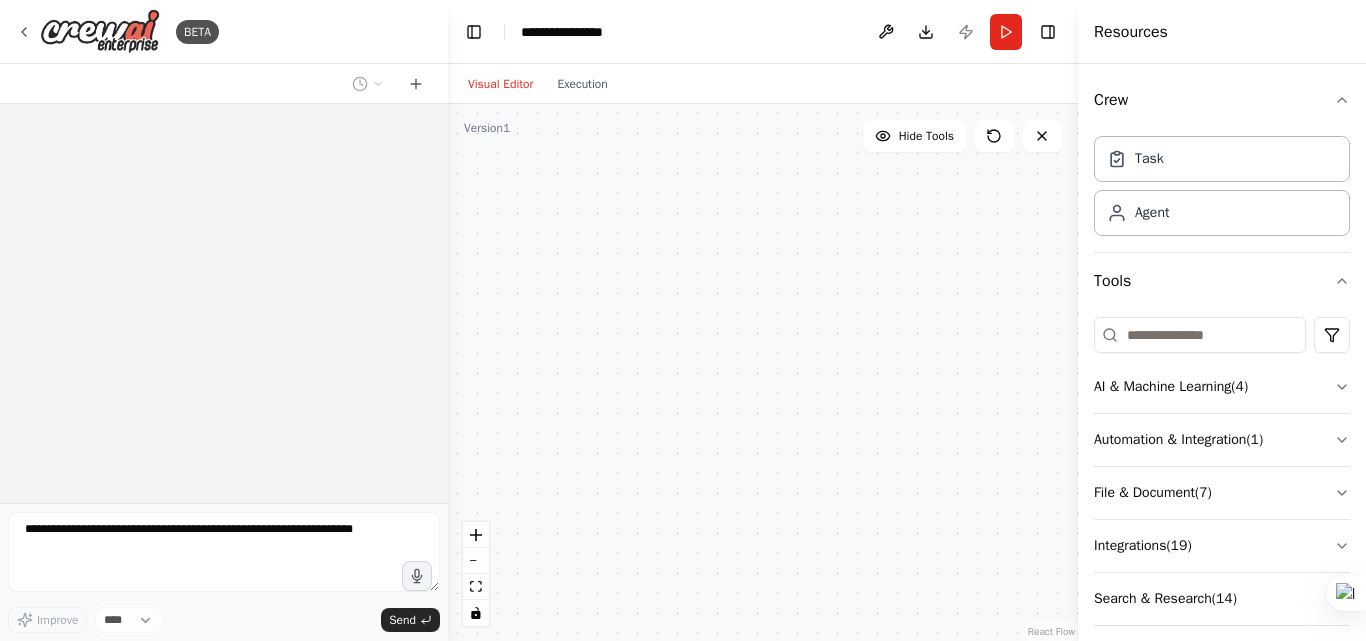 click at bounding box center (763, 372) 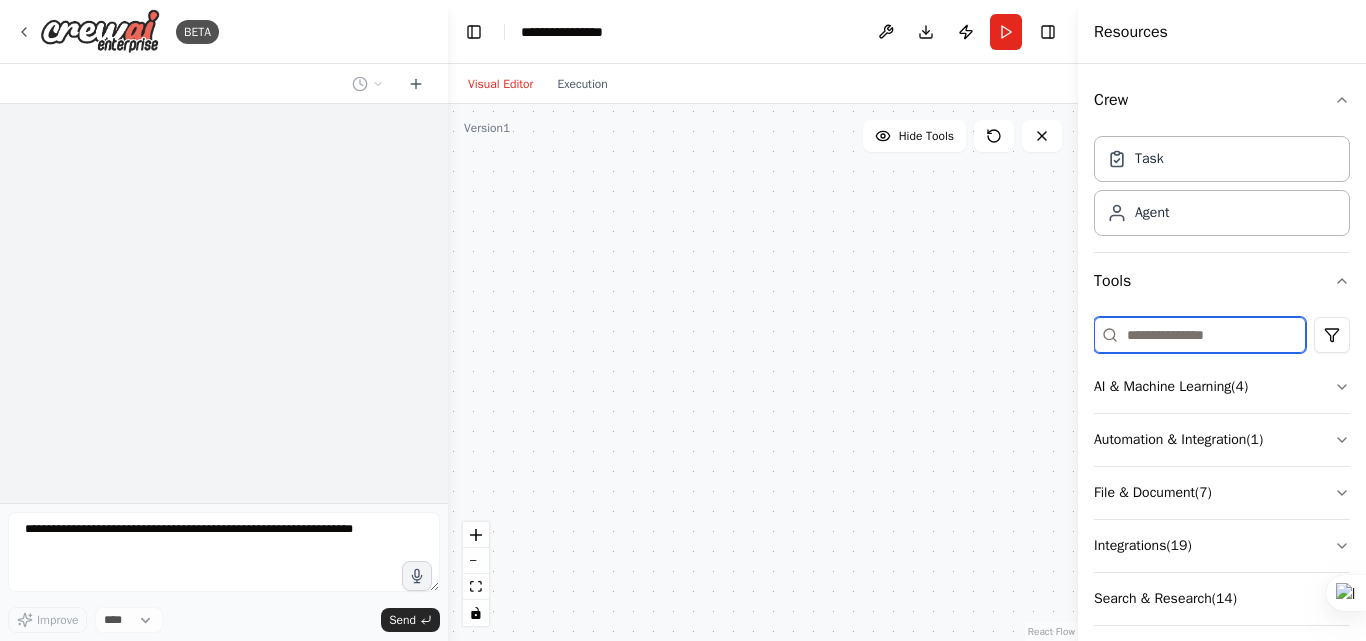 drag, startPoint x: 588, startPoint y: 413, endPoint x: 1186, endPoint y: 333, distance: 603.32745 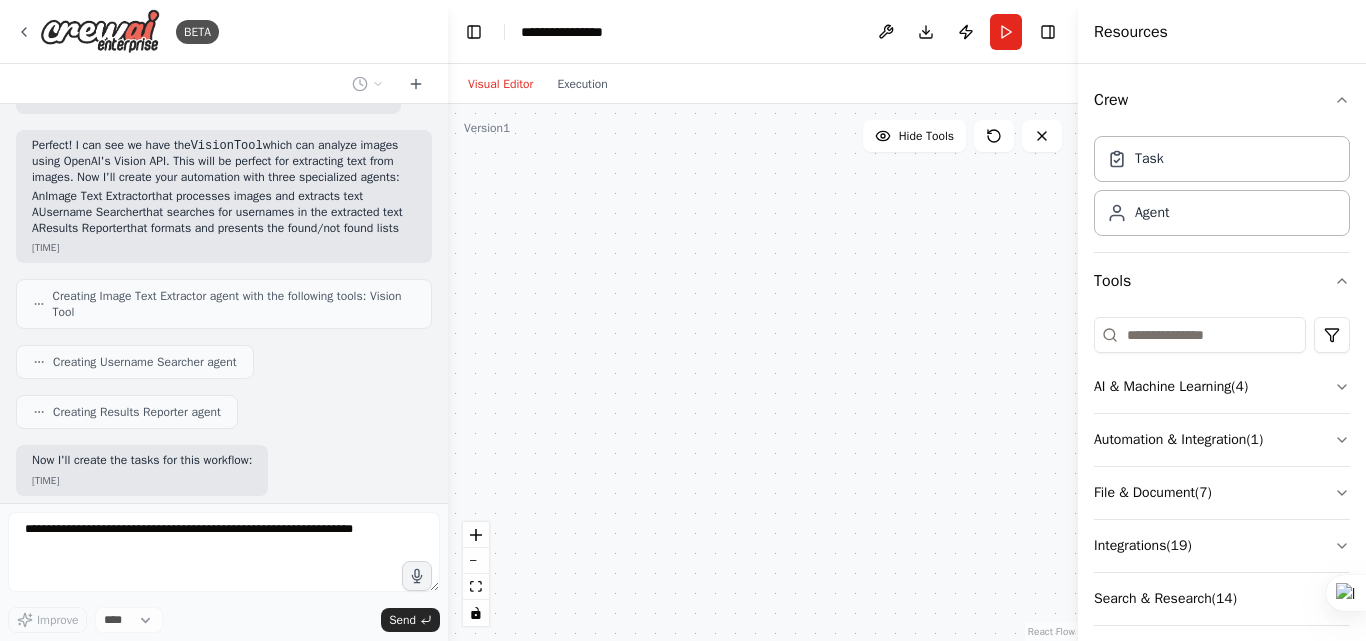 scroll, scrollTop: 653, scrollLeft: 0, axis: vertical 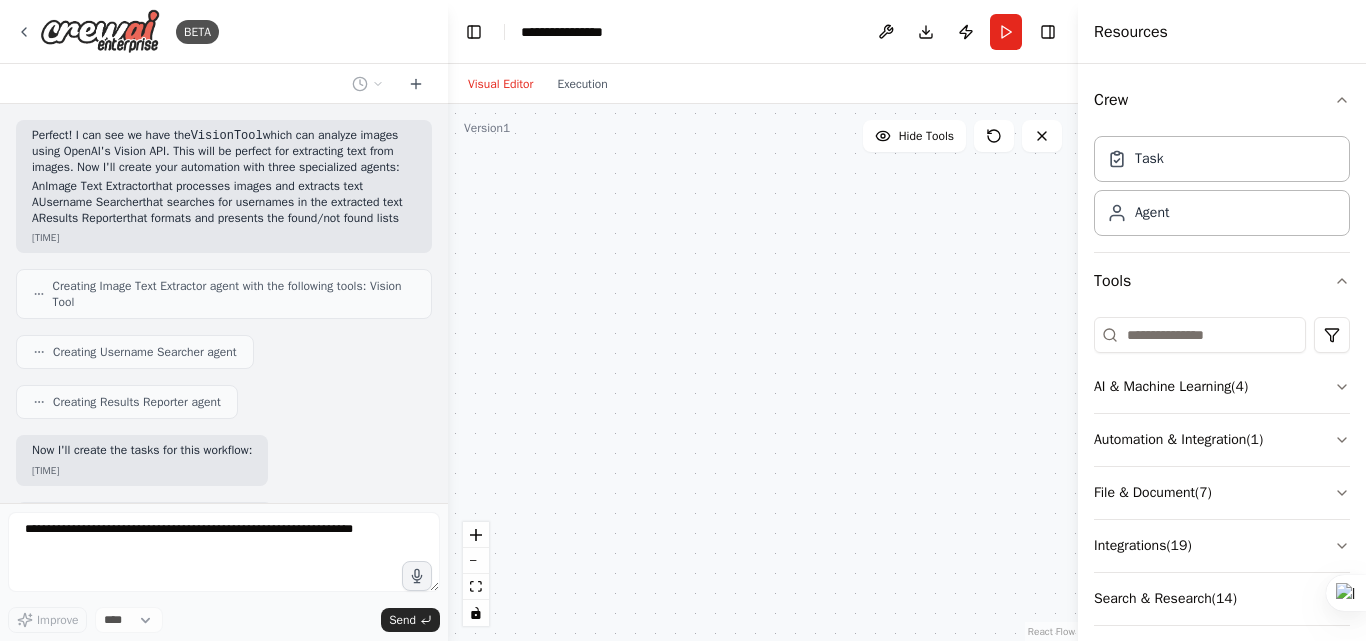 click on "Creating Username Searcher agent" at bounding box center [224, 352] 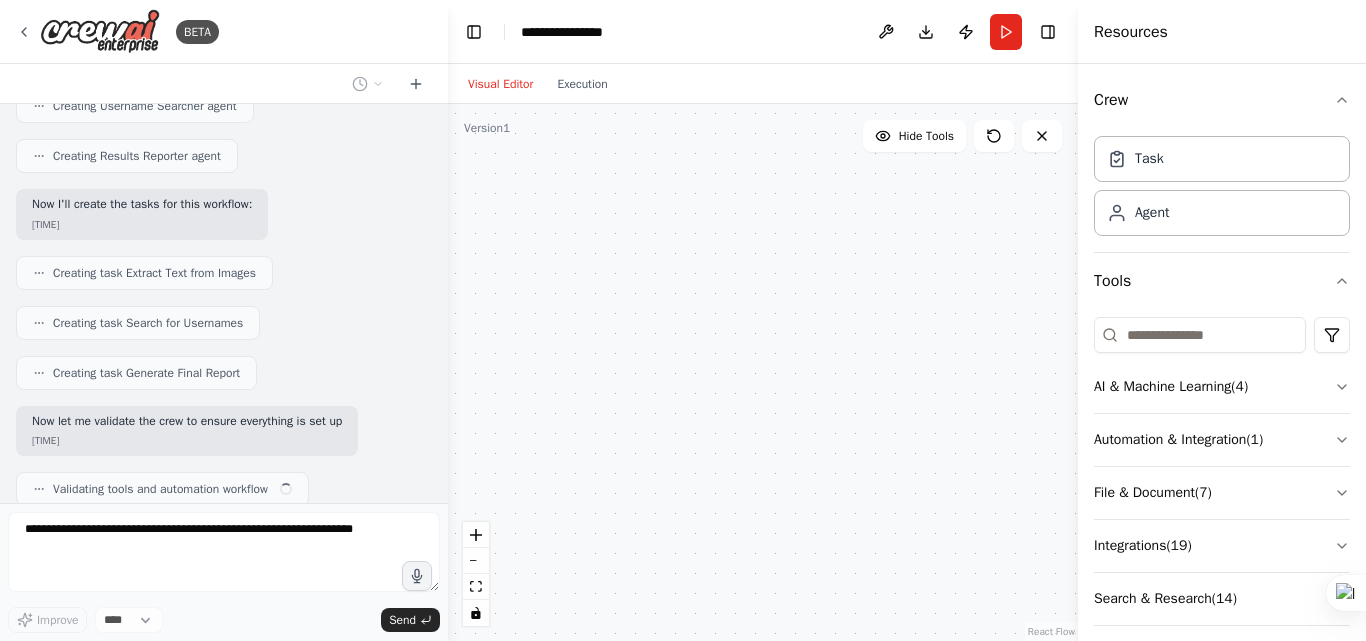 scroll, scrollTop: 1027, scrollLeft: 0, axis: vertical 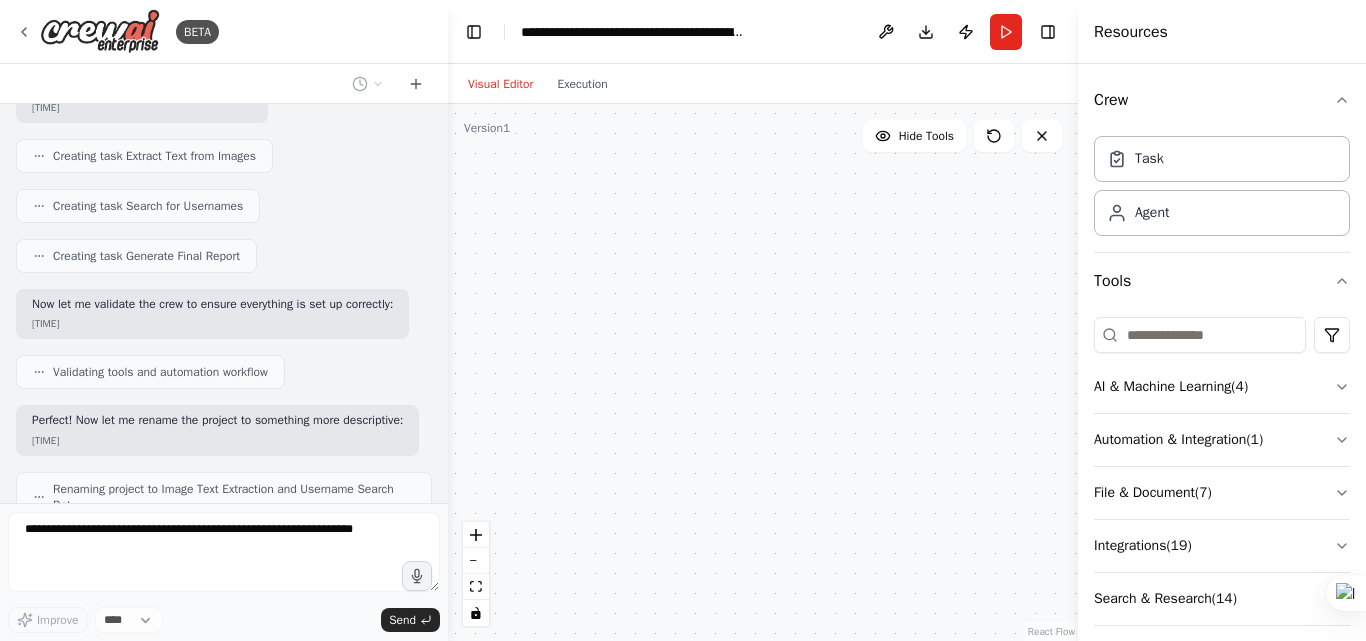 click on "[TIME]" at bounding box center (212, 323) 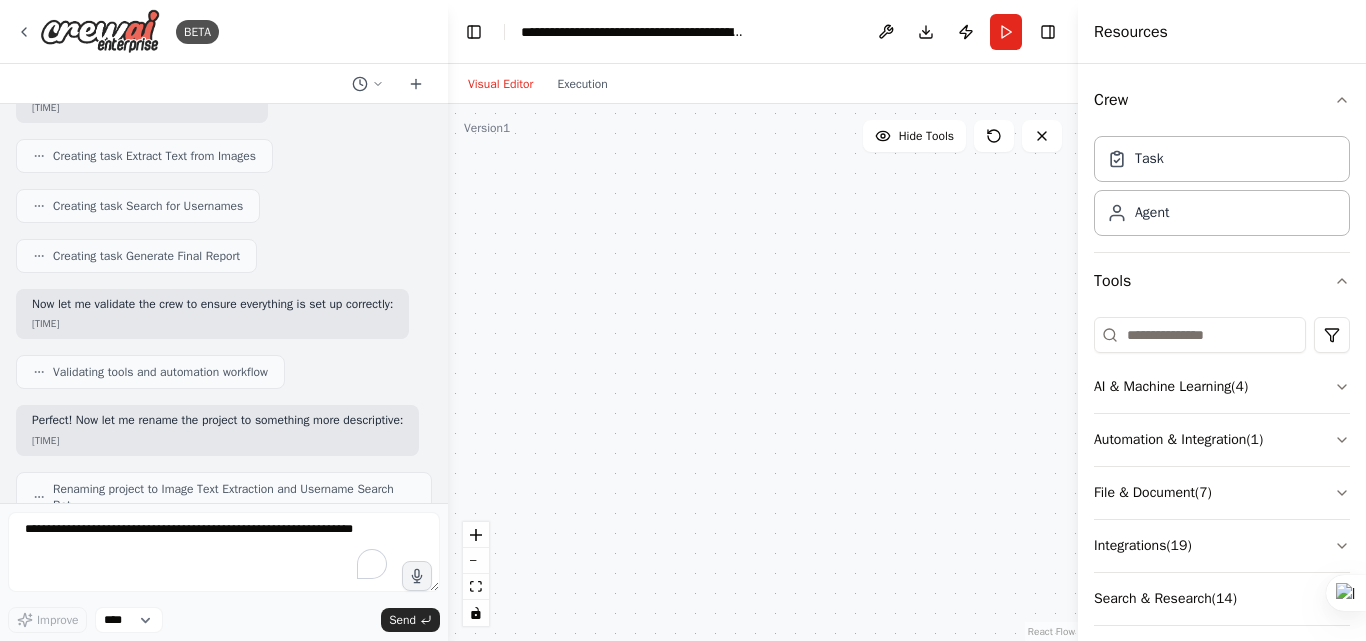 click on "A bot I will send images and it will extract all the text from the files, then I will send a list of names and user names and it will look for the user name in the text extract, then send a found and not found list [TIME] ▶ Thought process I'll help you create an automation that extracts text from images and searches for usernames. Let me first check what tools are available for this task. [TIME] Getting the list of ready-to-use tools Let me search for OCR and image processing tools: [TIME] Searching tool OCR image text extraction Let me search more specifically for text processing and file handling tools: [TIME] Searching tool file text processing Let me check what file and document tools are available: [TIME] Now let me check what's available for AI & Machine Learning tools: [TIME] Perfect! I can see we have the VisionTool which can analyze images using OpenAI's Vision API. This will be perfect for extracting text from images. Now I'll create your automation with three specialized agents:" at bounding box center (224, 303) 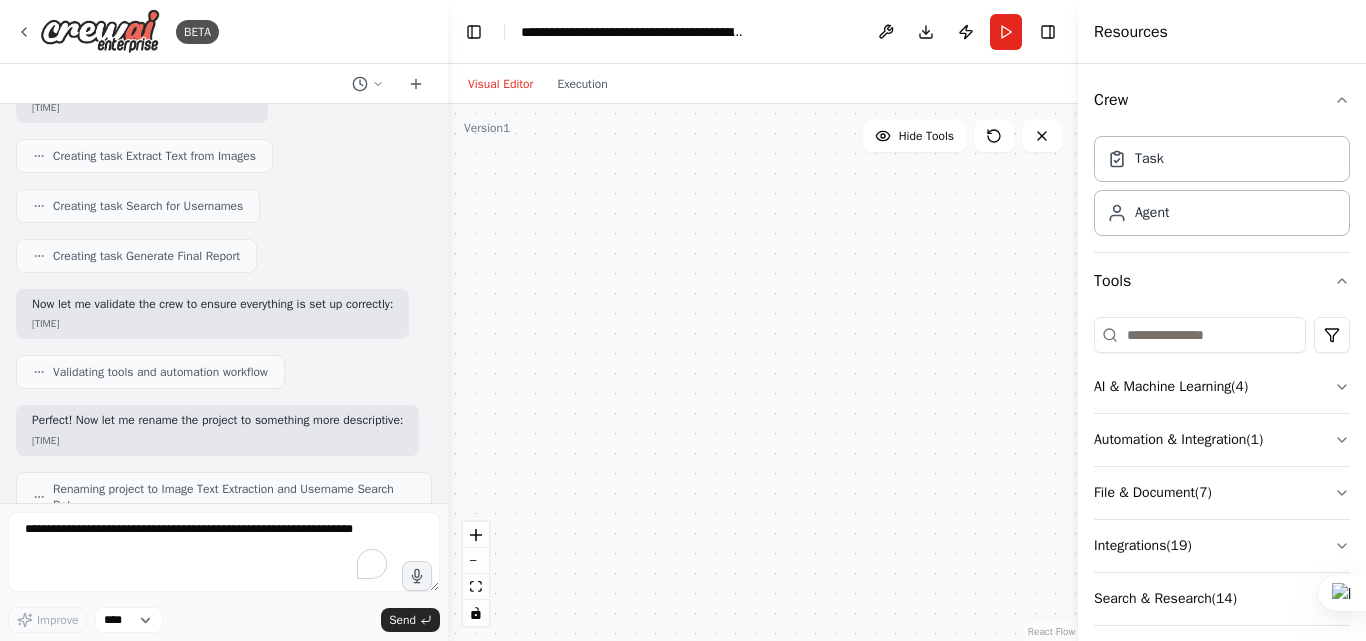 click on "A bot I will send images and it will extract all the text from the files, then I will send a list of names and user names and it will look for the user name in the text extract, then send a found and not found list [TIME] ▶ Thought process I'll help you create an automation that extracts text from images and searches for usernames. Let me first check what tools are available for this task. [TIME] Getting the list of ready-to-use tools Let me search for OCR and image processing tools: [TIME] Searching tool OCR image text extraction Let me search more specifically for text processing and file handling tools: [TIME] Searching tool file text processing Let me check what file and document tools are available: [TIME] Now let me check what's available for AI & Machine Learning tools: [TIME] Perfect! I can see we have the VisionTool which can analyze images using OpenAI's Vision API. This will be perfect for extracting text from images. Now I'll create your automation with three specialized agents:" at bounding box center [224, 303] 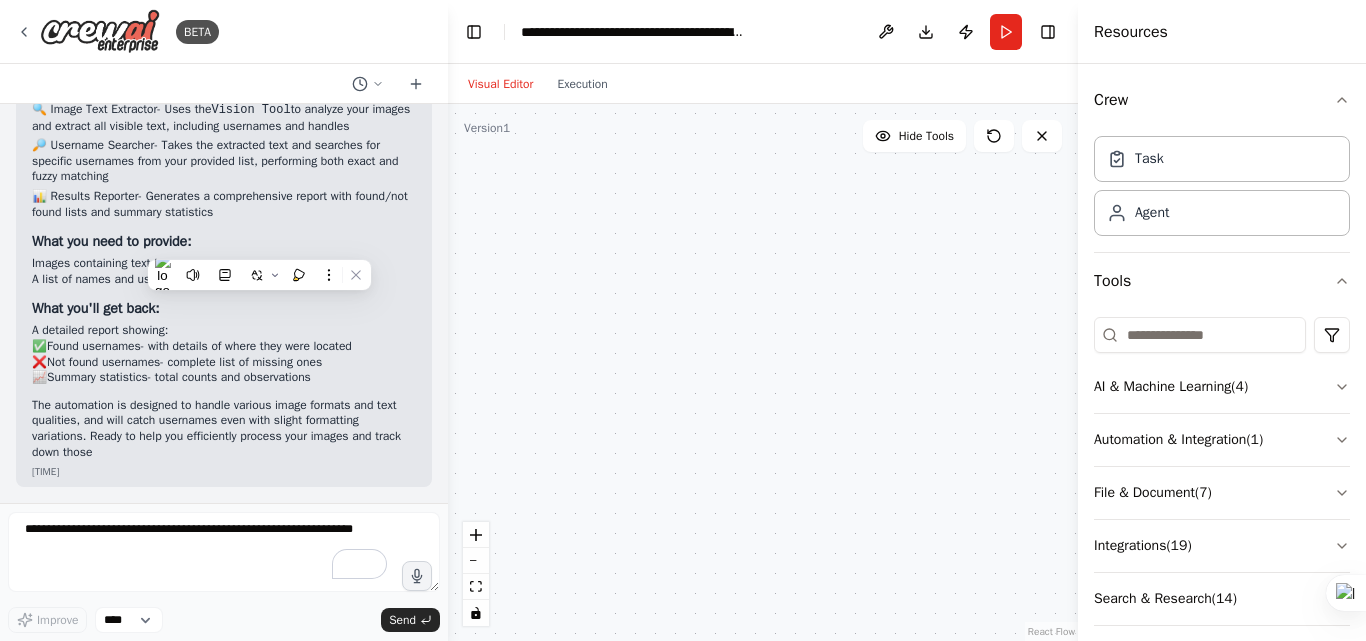 scroll, scrollTop: 1600, scrollLeft: 0, axis: vertical 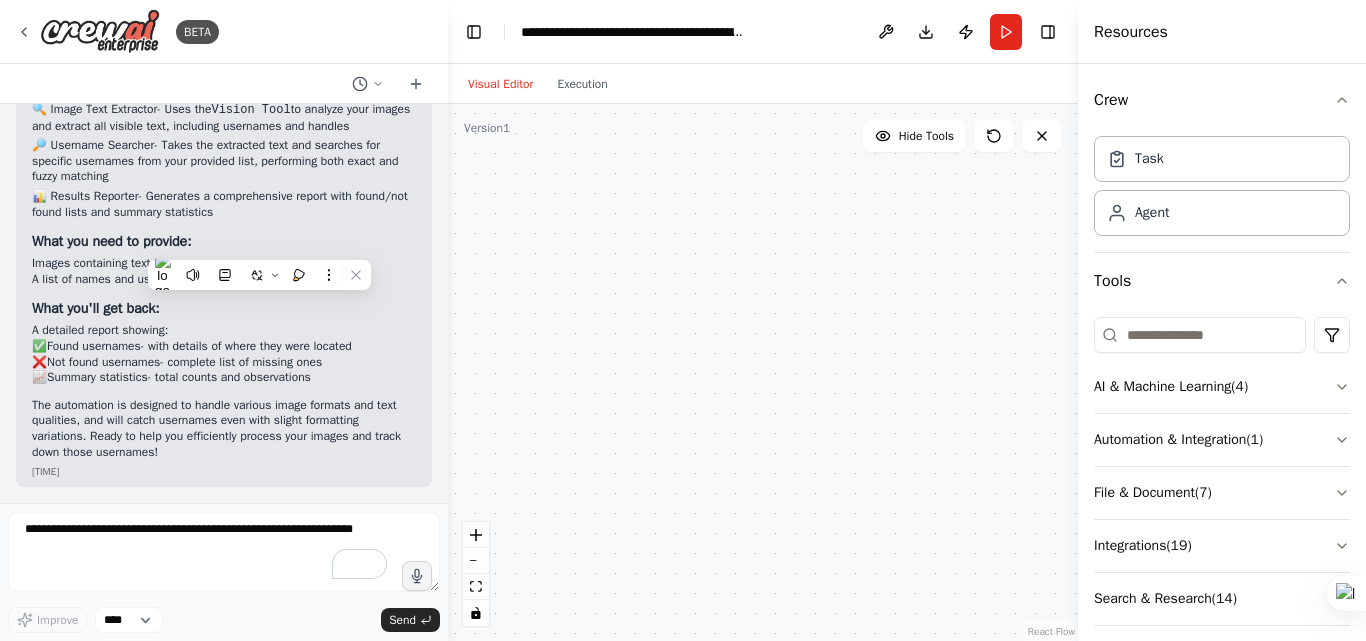 click on "What you'll get back:" at bounding box center [96, 308] 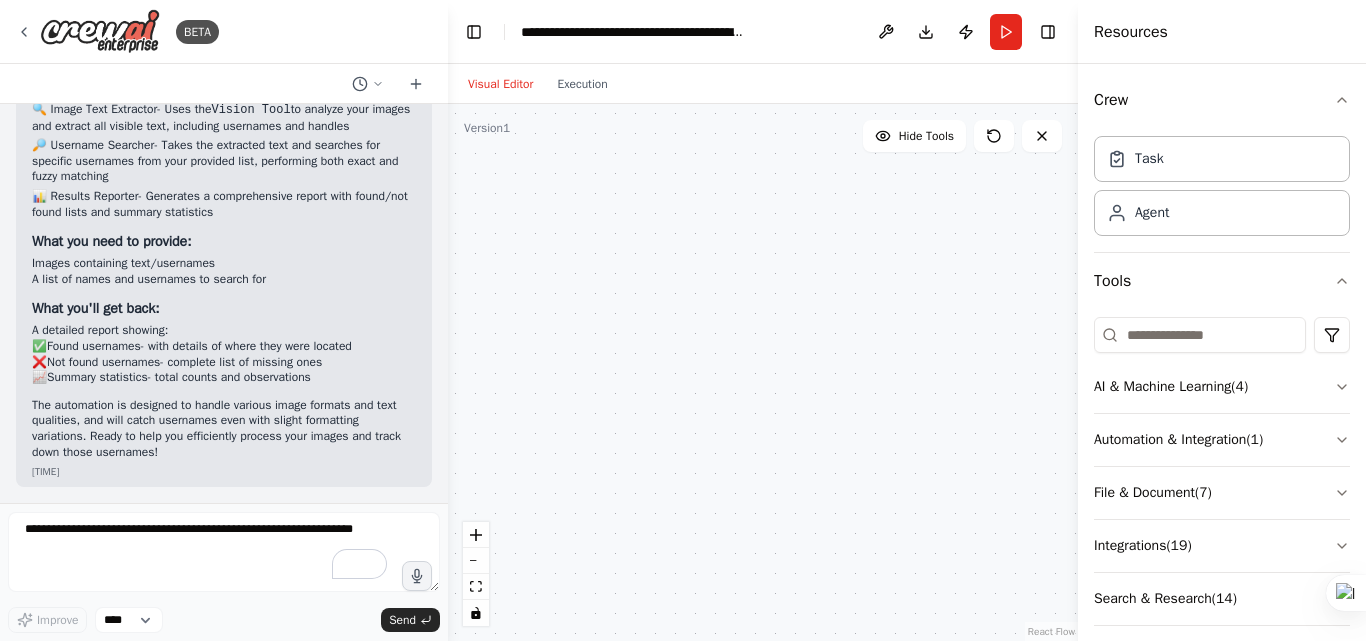 click on "What you'll get back:" at bounding box center (224, 309) 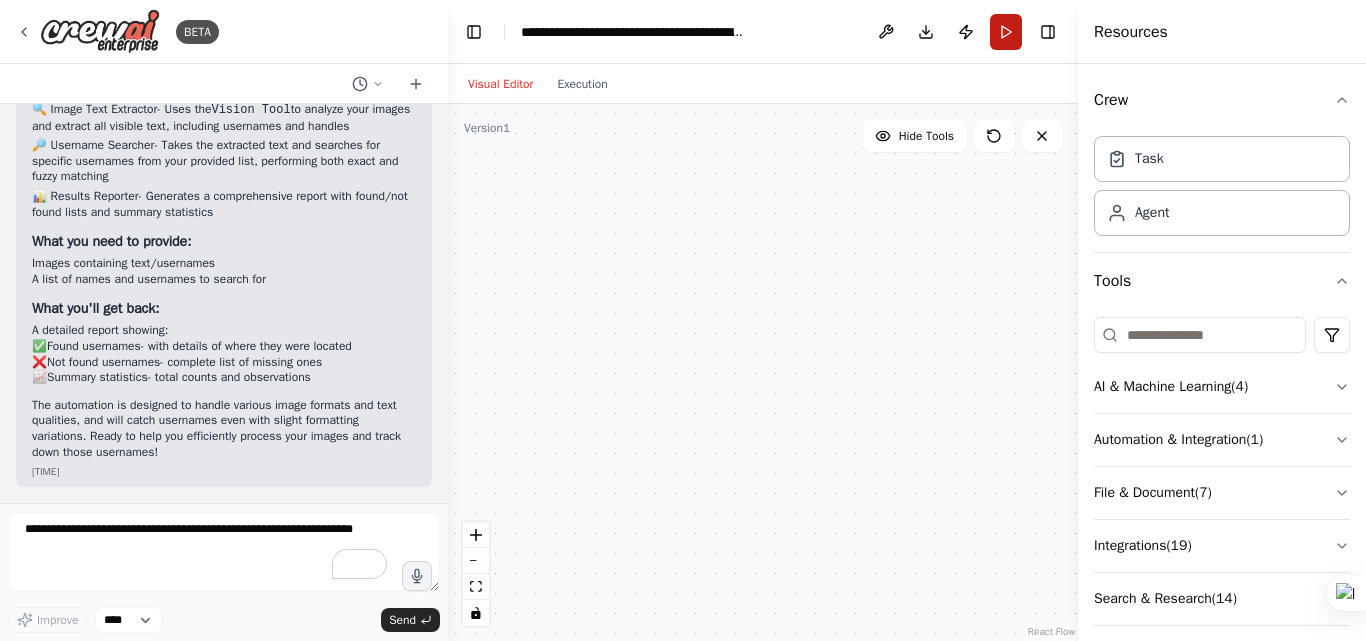 click on "Run" at bounding box center (1006, 32) 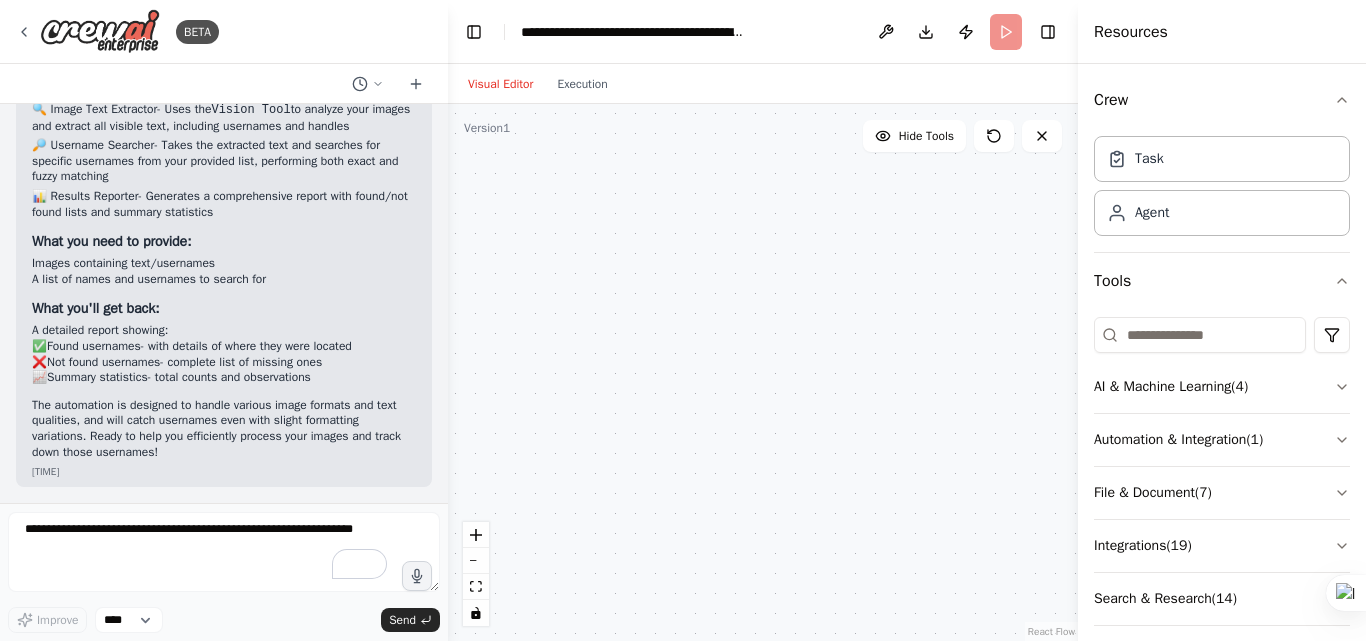 click on ".deletable-edge-delete-btn {
width: 20px;
height: 20px;
border: 0px solid #ffffff;
color: #6b7280;
background-color: #f8fafc;
cursor: pointer;
border-radius: 50%;
font-size: 12px;
padding: 3px;
display: flex;
align-items: center;
justify-content: center;
transition: all 0.2s cubic-bezier(0.4, 0, 0.2, 1);
box-shadow: 0 2px 4px rgba(0, 0, 0, 0.1);
}
.deletable-edge-delete-btn:hover {
background-color: #ef4444;
color: #ffffff;
border-color: #dc2626;
transform: scale(1.1);
box-shadow: 0 4px 12px rgba(239, 68, 68, 0.4);
}
.deletable-edge-delete-btn:active {
transform: scale(0.95);
box-shadow: 0 2px 4px rgba(239, 68, 68, 0.3);
}
Image Text Extractor gpt-4o-mini Vision Tool Username Searcher" at bounding box center (763, 372) 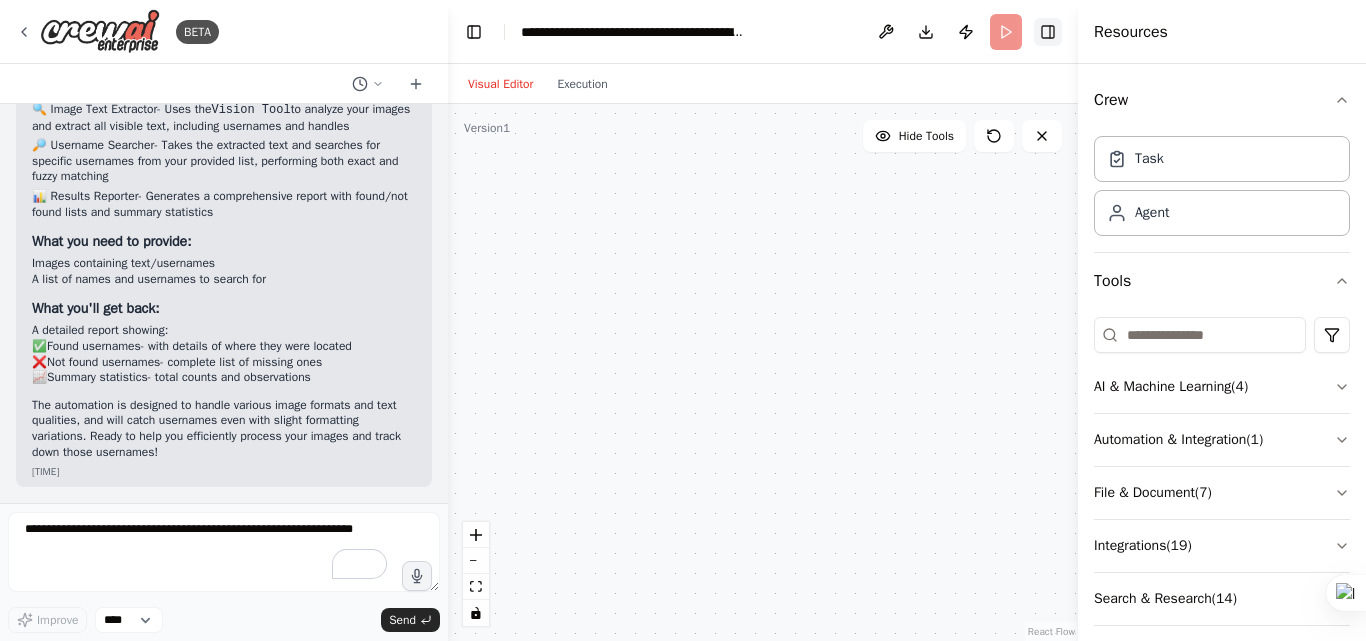 click on "Toggle Right Sidebar" at bounding box center (1048, 32) 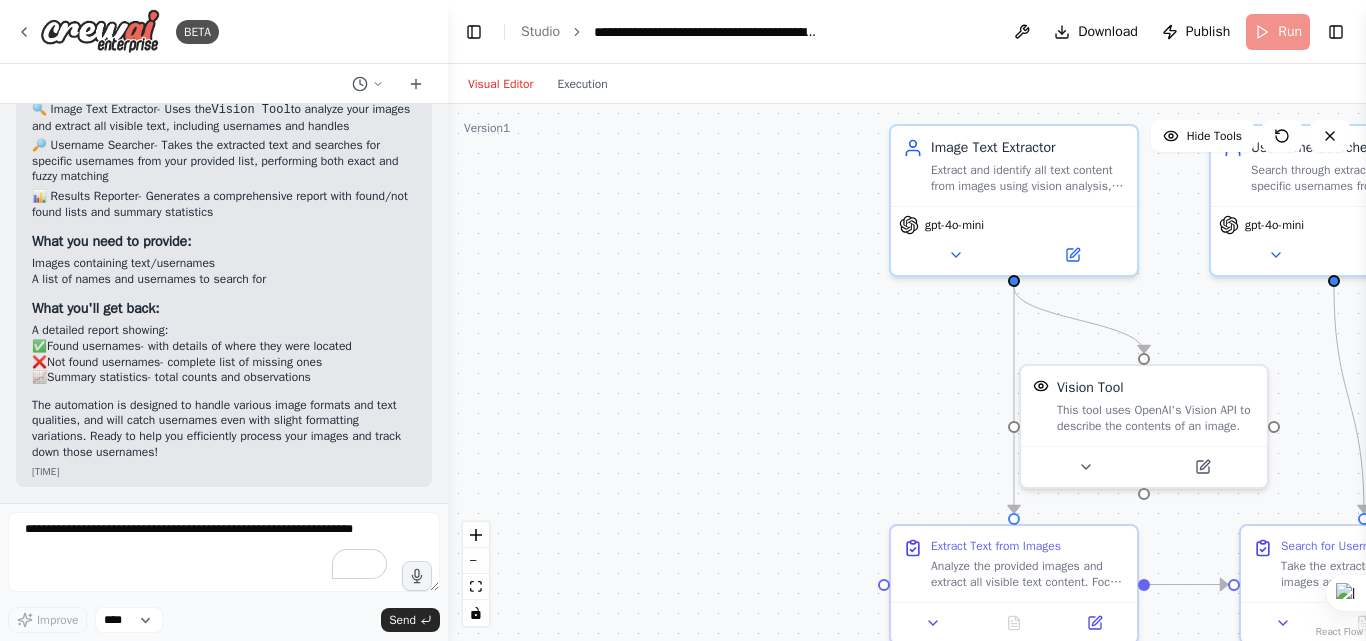 drag, startPoint x: 956, startPoint y: 298, endPoint x: 632, endPoint y: 327, distance: 325.29526 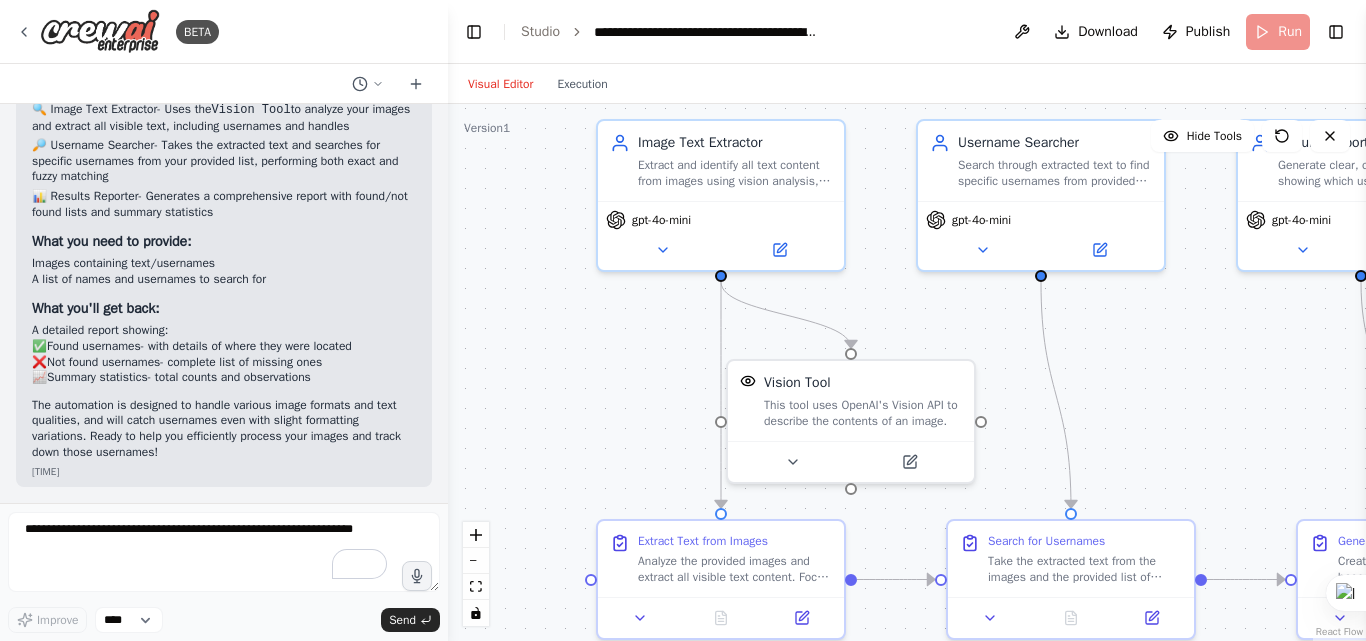 drag, startPoint x: 826, startPoint y: 336, endPoint x: 600, endPoint y: 302, distance: 228.54321 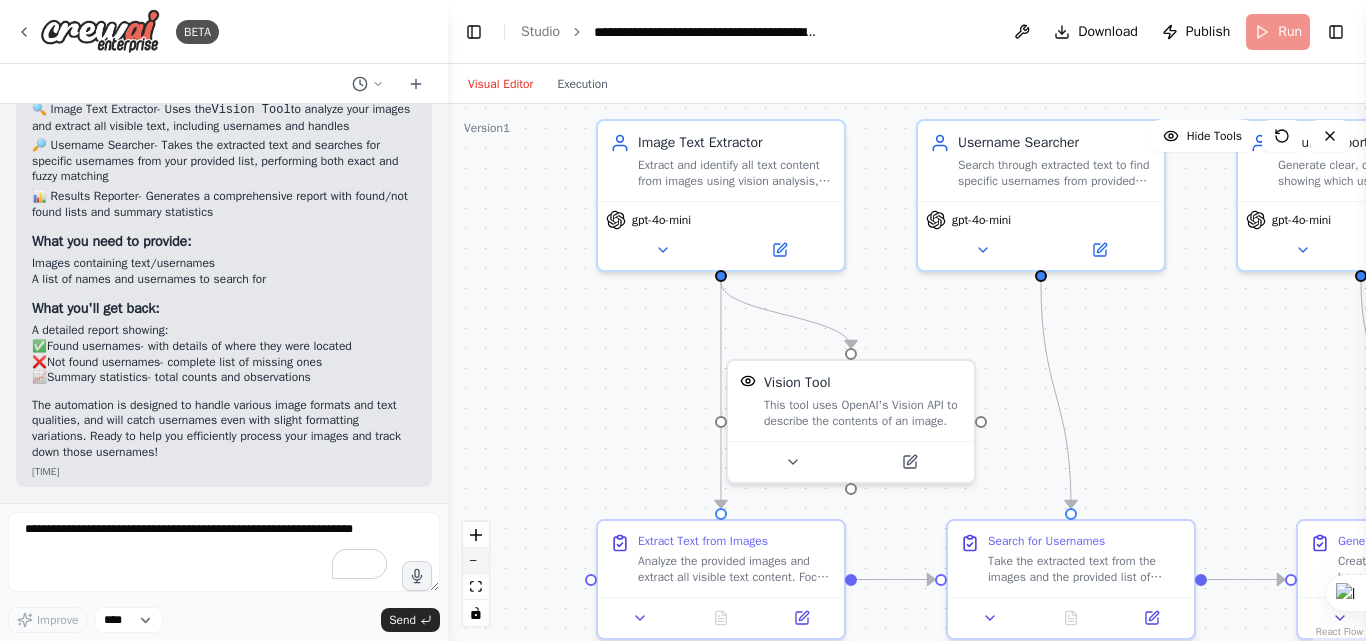 click 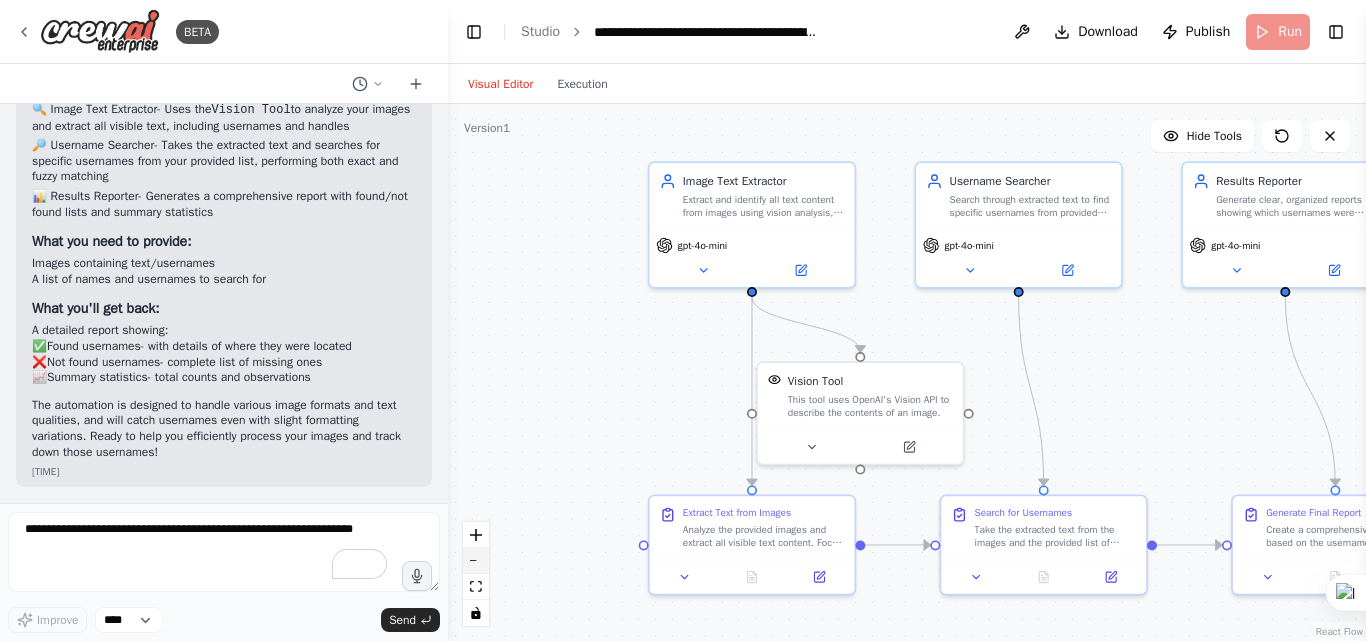 click 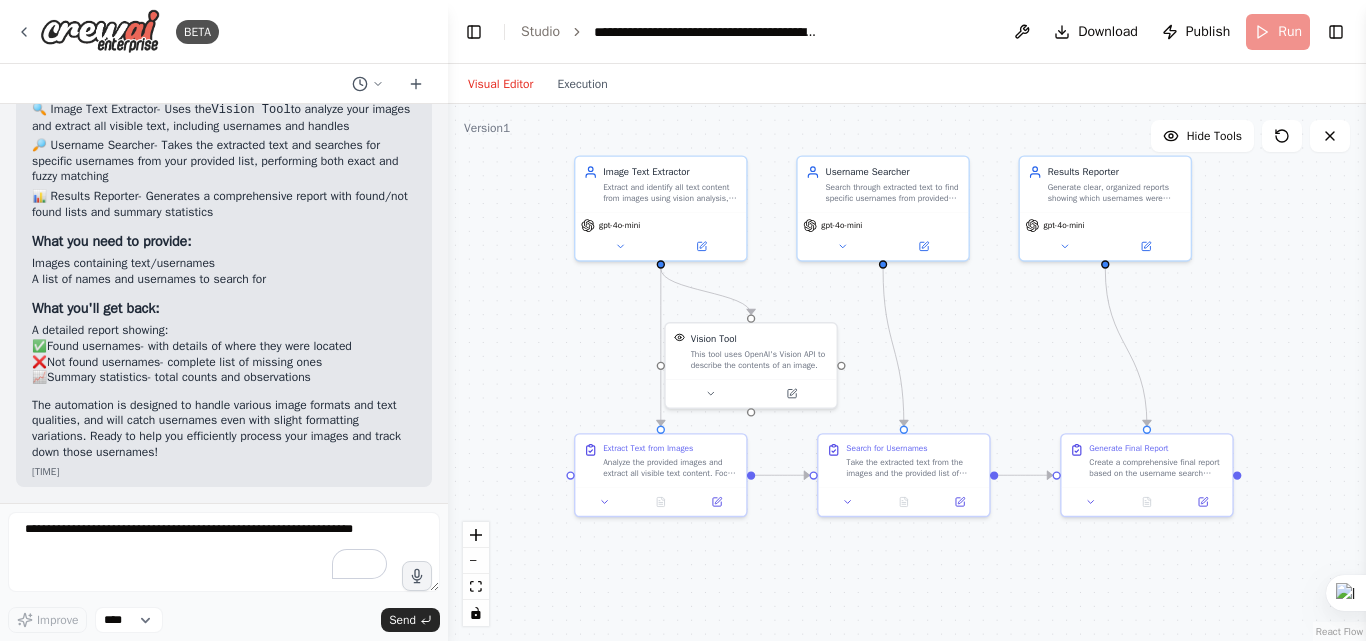 drag, startPoint x: 1144, startPoint y: 388, endPoint x: 1028, endPoint y: 349, distance: 122.380554 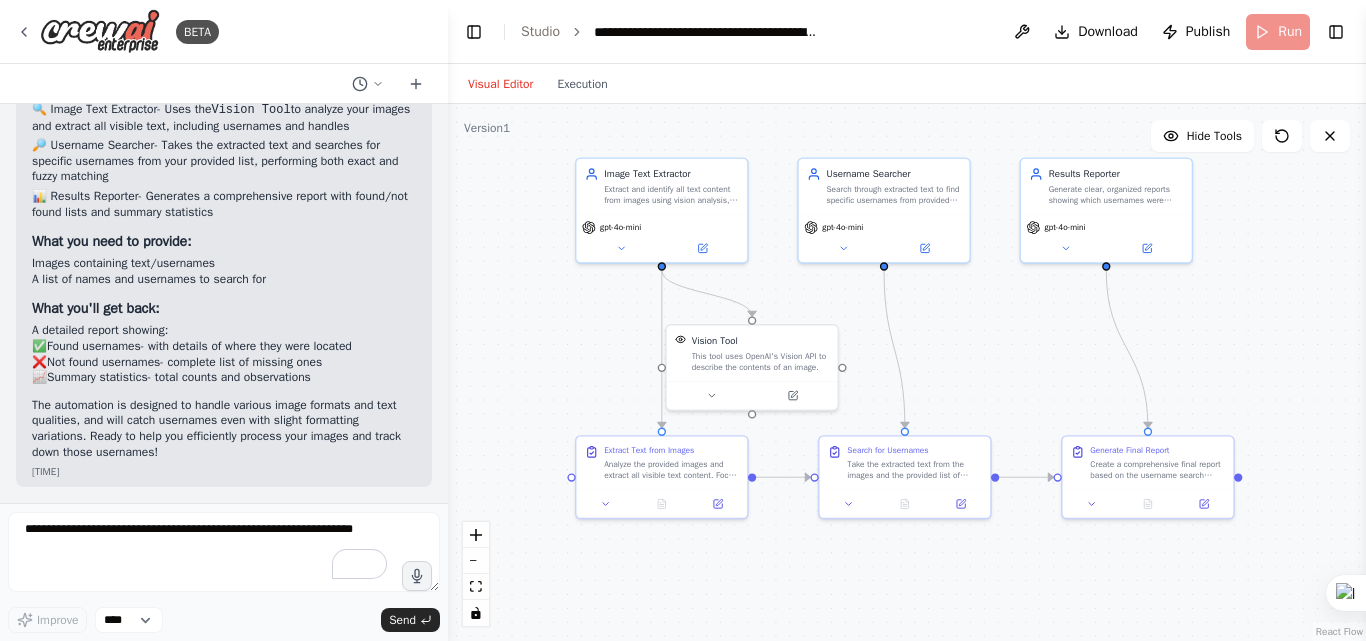 click on "**********" at bounding box center [907, 32] 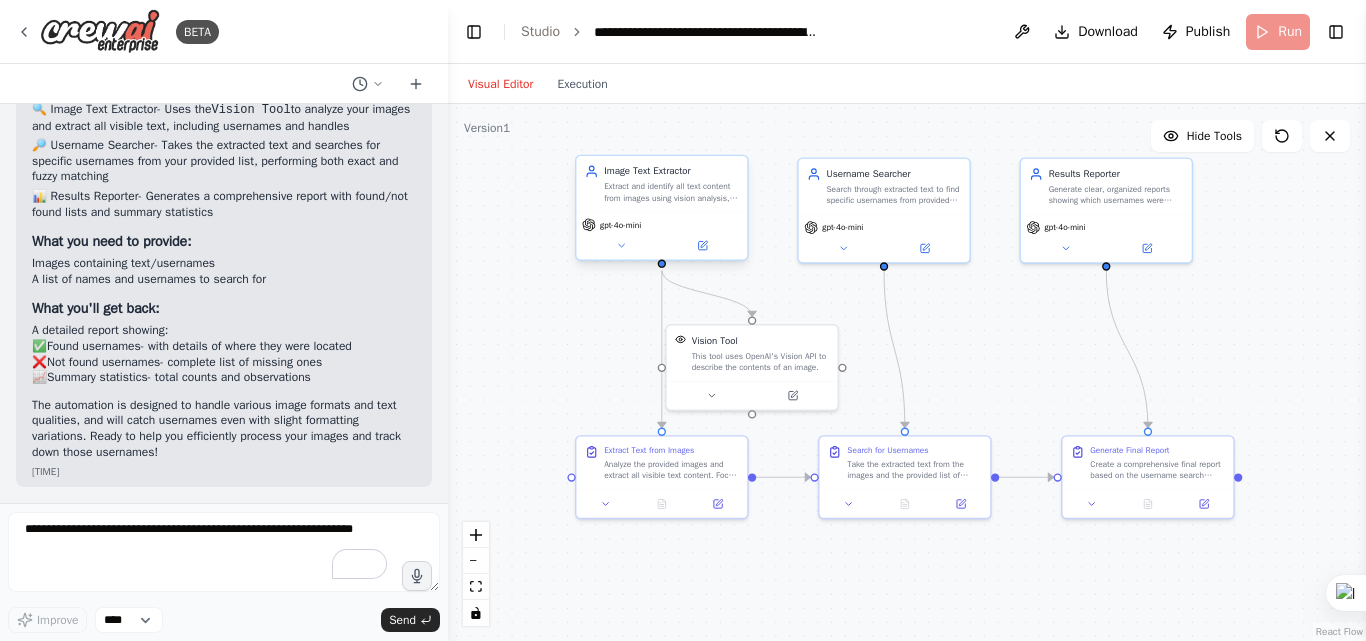 click on "Extract and identify all text content from images using vision analysis, providing comprehensive text extraction for further processing" at bounding box center (671, 192) 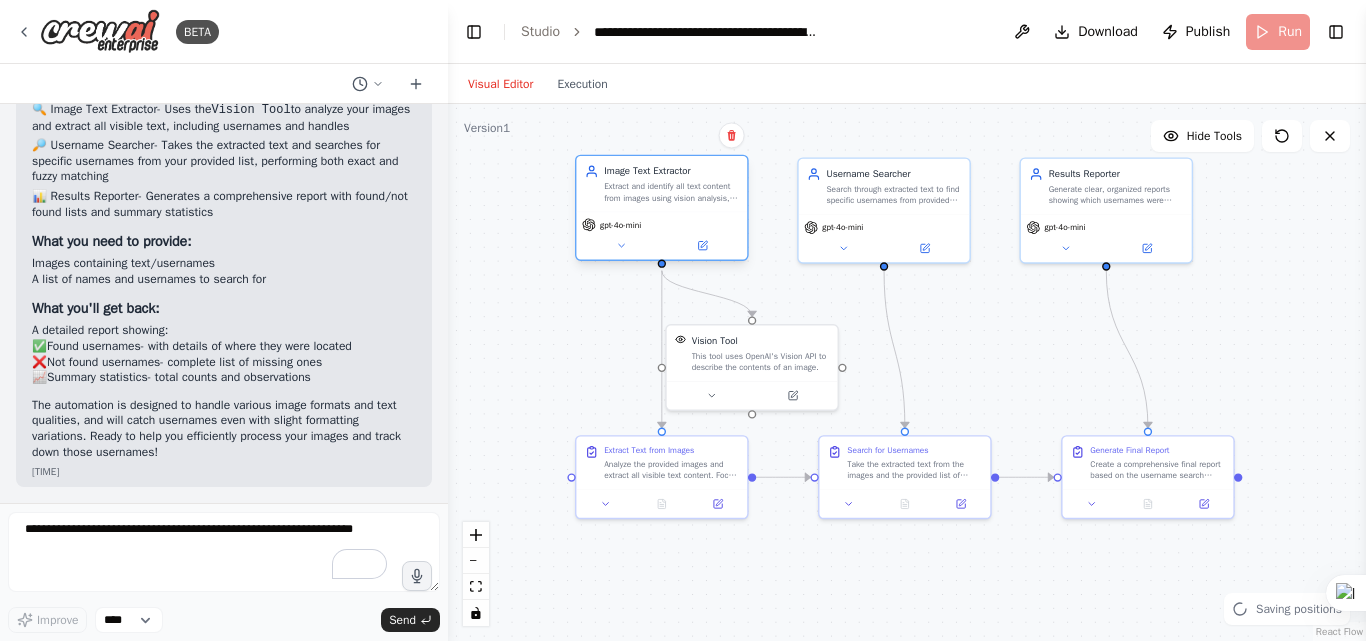 click on "Extract and identify all text content from images using vision analysis, providing comprehensive text extraction for further processing" at bounding box center [671, 192] 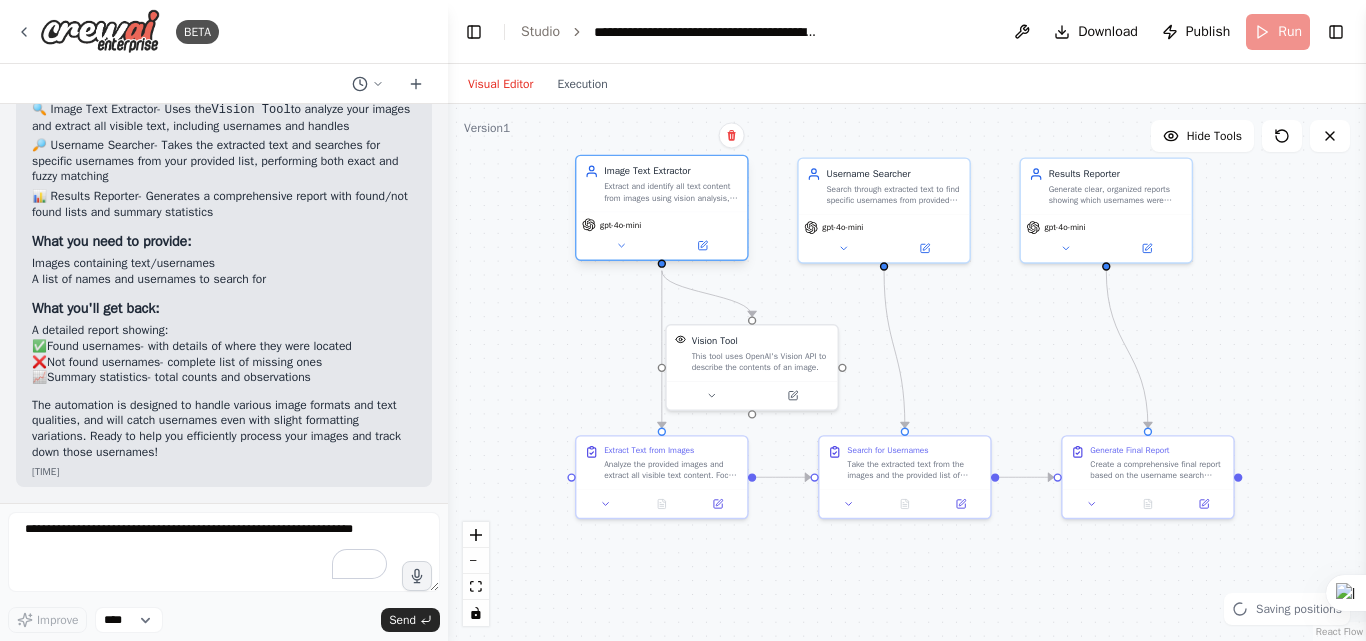 click on "Extract and identify all text content from images using vision analysis, providing comprehensive text extraction for further processing" at bounding box center (671, 192) 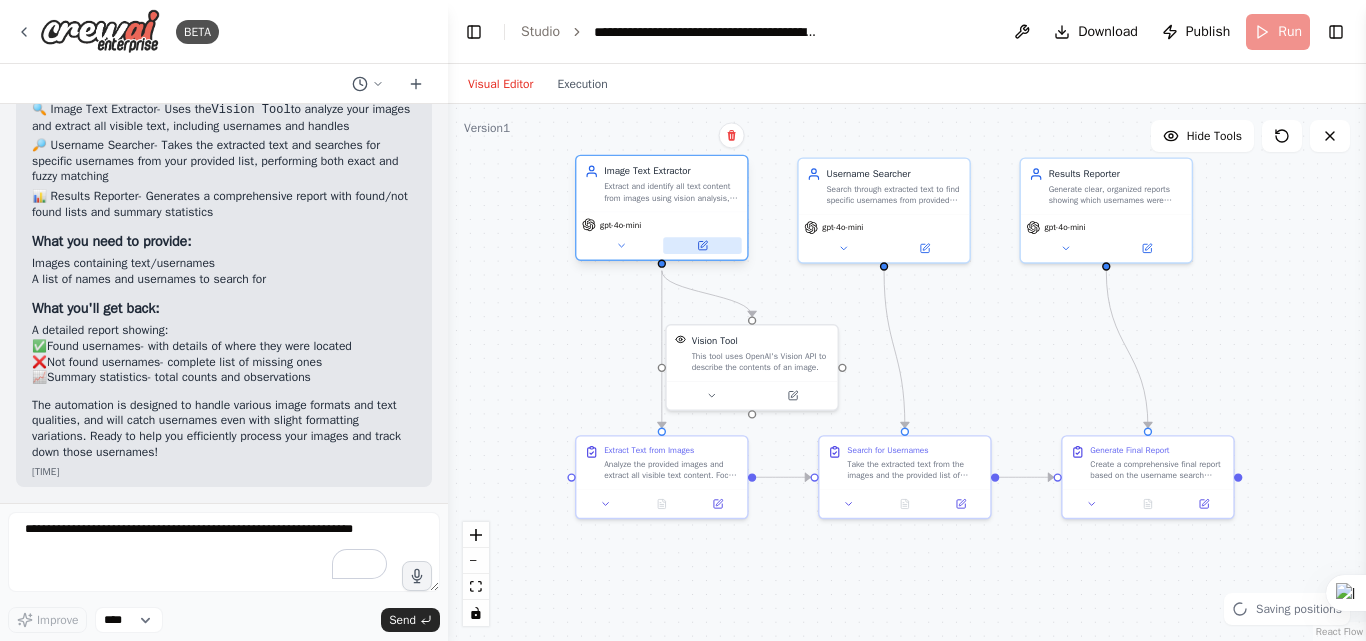 click 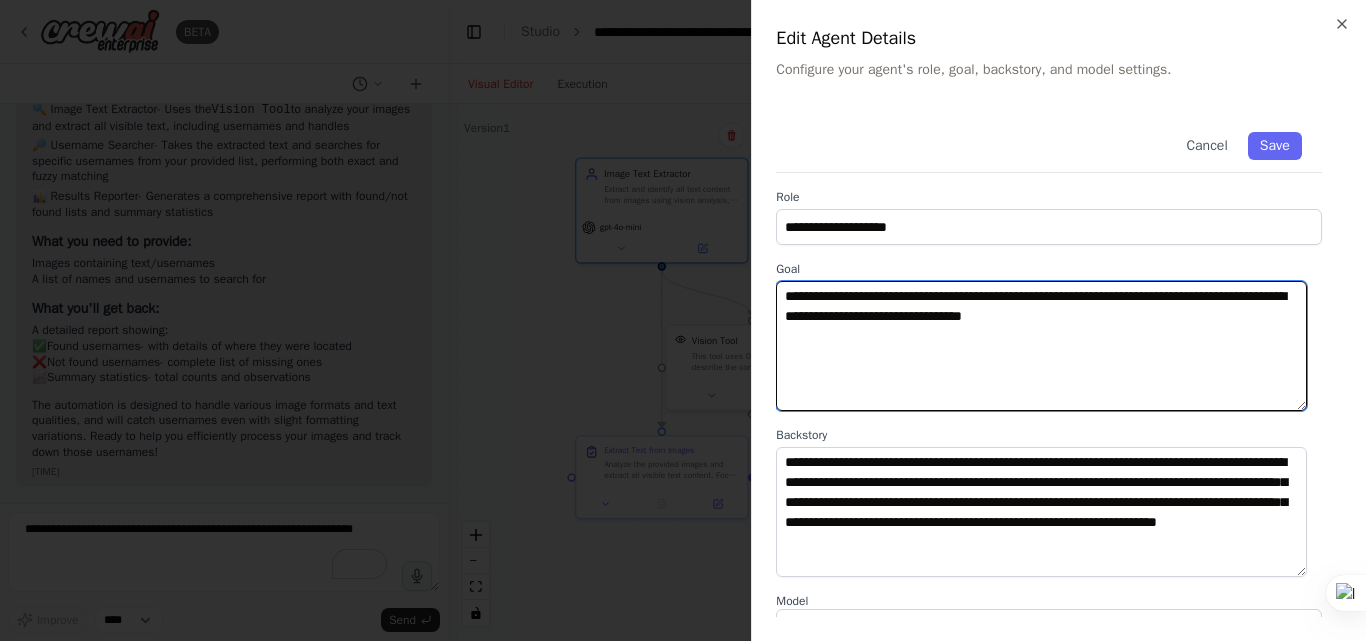 click on "**********" at bounding box center (1041, 346) 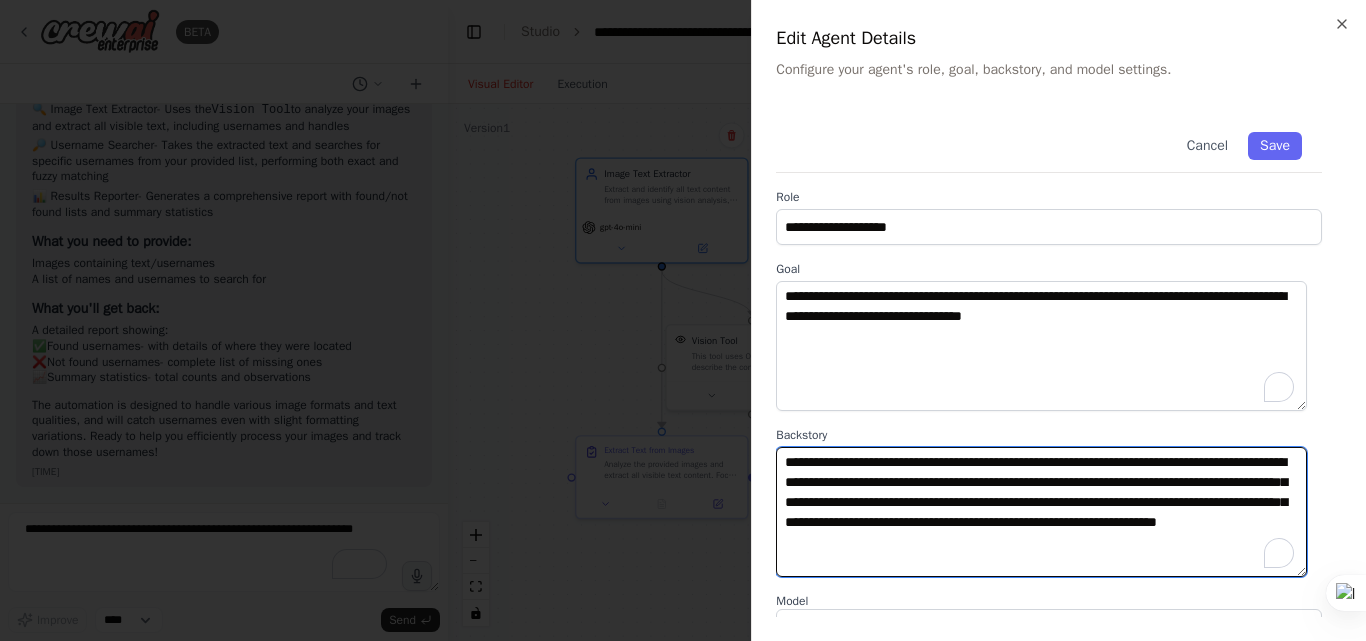 click on "**********" at bounding box center [1041, 512] 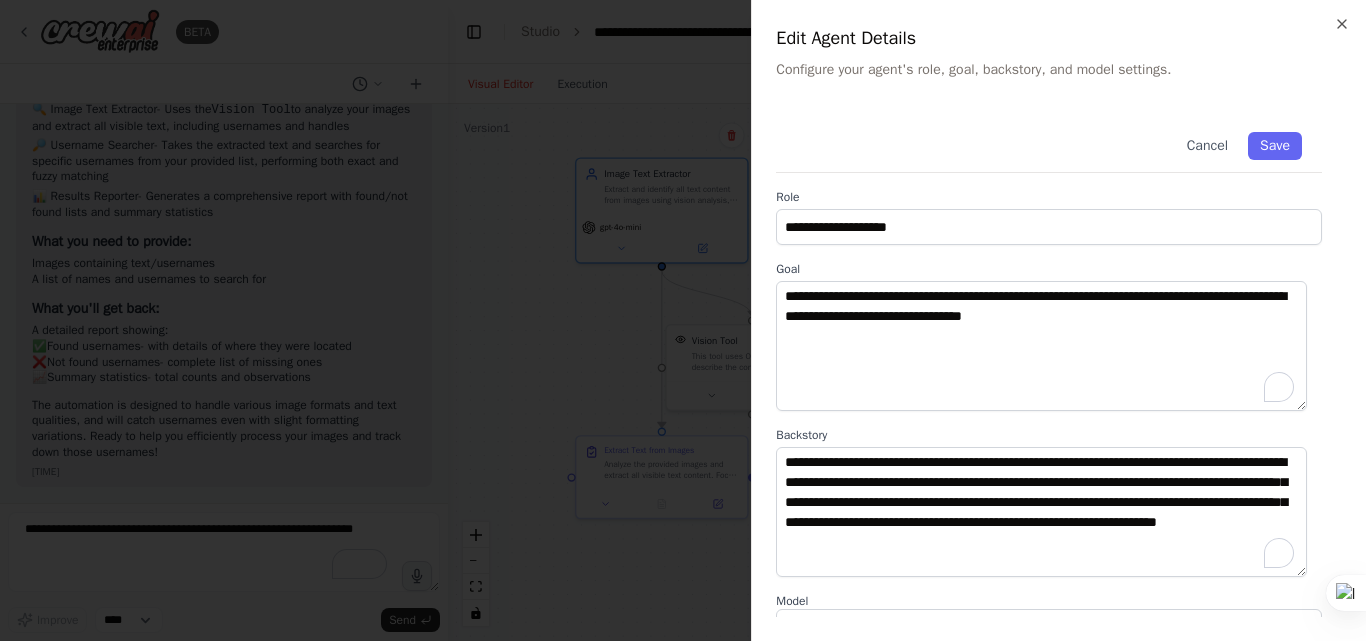 drag, startPoint x: 961, startPoint y: 485, endPoint x: 894, endPoint y: 414, distance: 97.62172 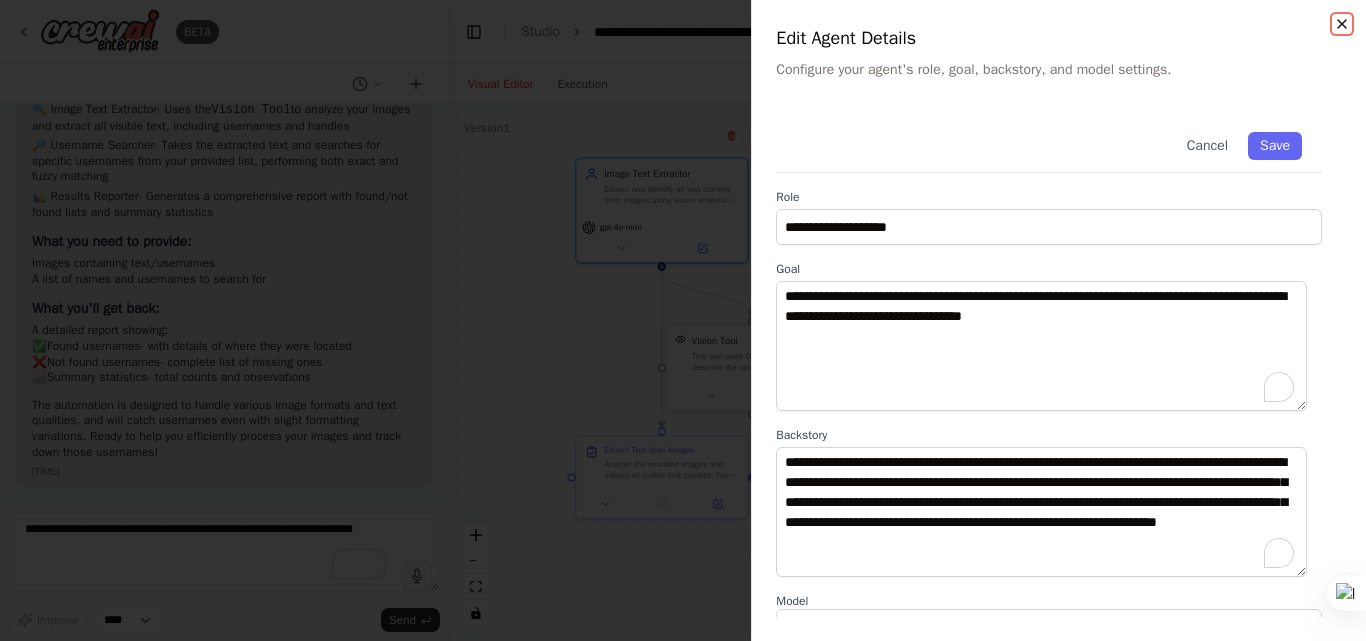 click 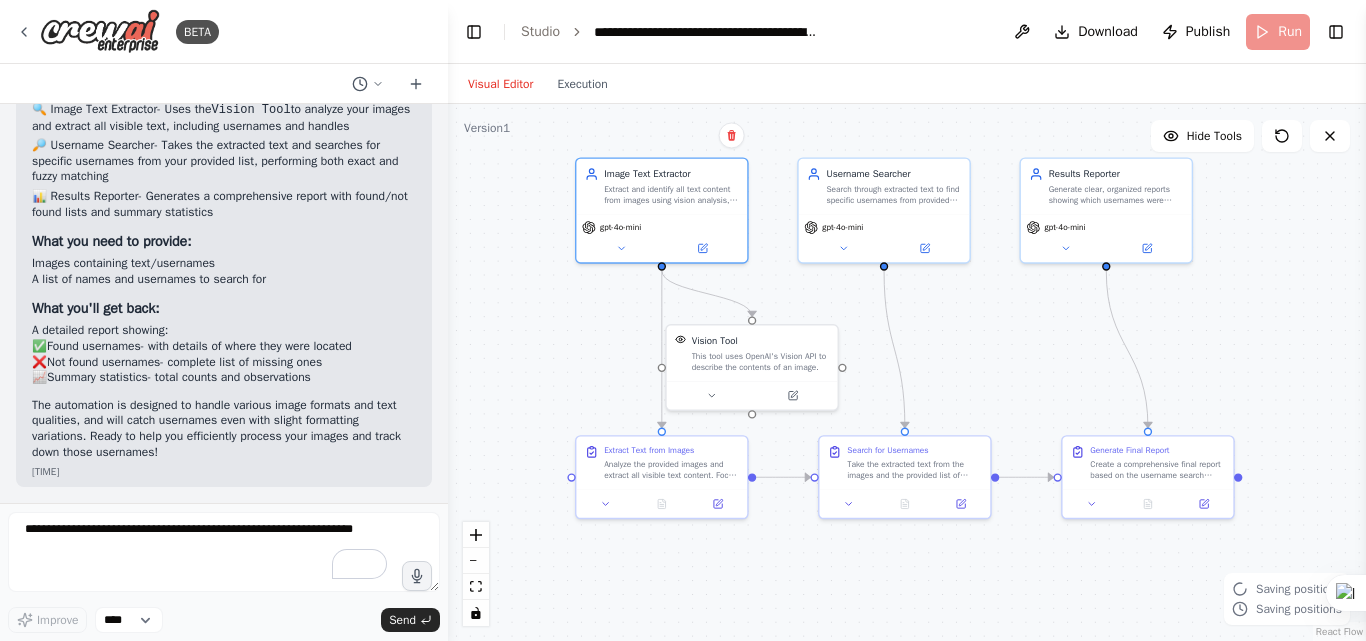 click on ".deletable-edge-delete-btn {
width: 20px;
height: 20px;
border: 0px solid #ffffff;
color: #6b7280;
background-color: #f8fafc;
cursor: pointer;
border-radius: 50%;
font-size: 12px;
padding: 3px;
display: flex;
align-items: center;
justify-content: center;
transition: all 0.2s cubic-bezier(0.4, 0, 0.2, 1);
box-shadow: 0 2px 4px rgba(0, 0, 0, 0.1);
}
.deletable-edge-delete-btn:hover {
background-color: #ef4444;
color: #ffffff;
border-color: #dc2626;
transform: scale(1.1);
box-shadow: 0 4px 12px rgba(239, 68, 68, 0.4);
}
.deletable-edge-delete-btn:active {
transform: scale(0.95);
box-shadow: 0 2px 4px rgba(239, 68, 68, 0.3);
}
Image Text Extractor gpt-4o-mini Vision Tool Username Searcher" at bounding box center [907, 372] 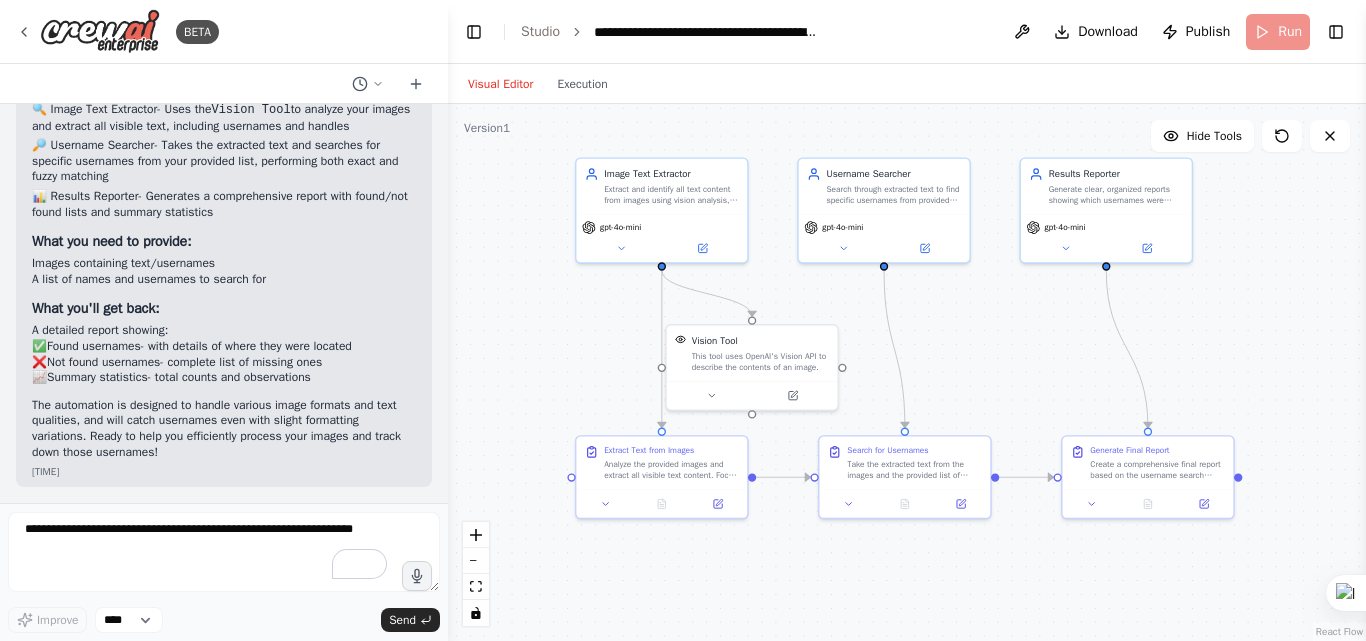 click on "**********" at bounding box center [907, 32] 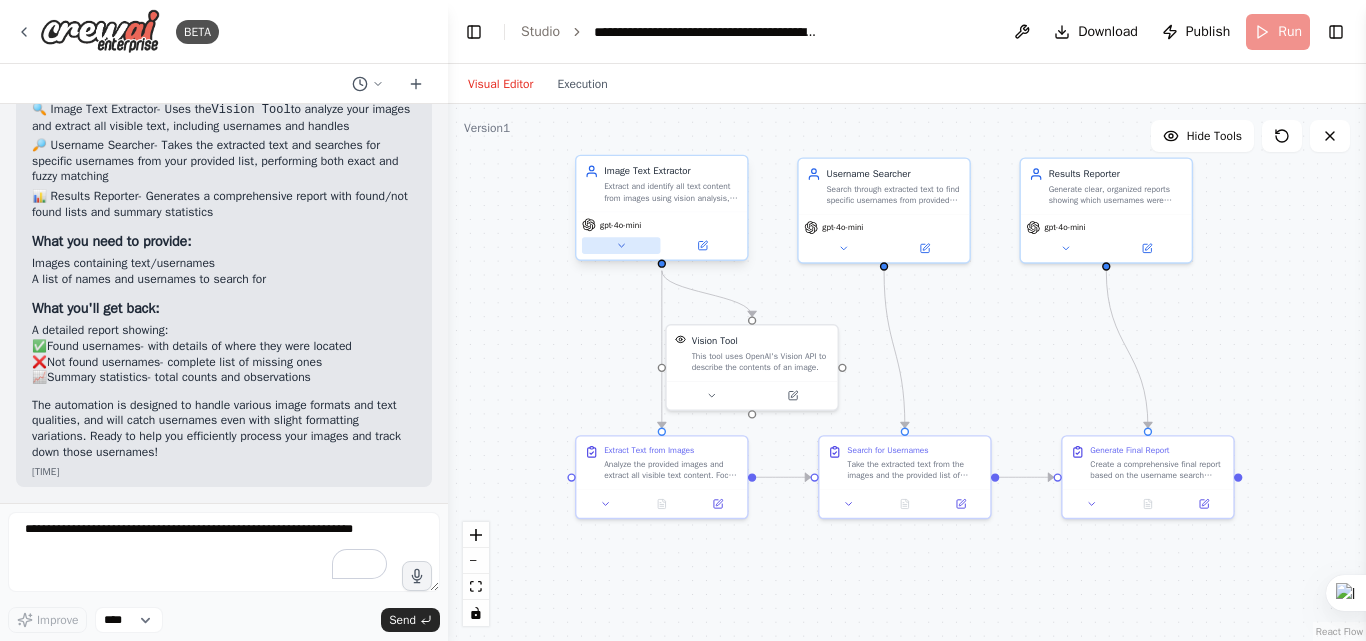click 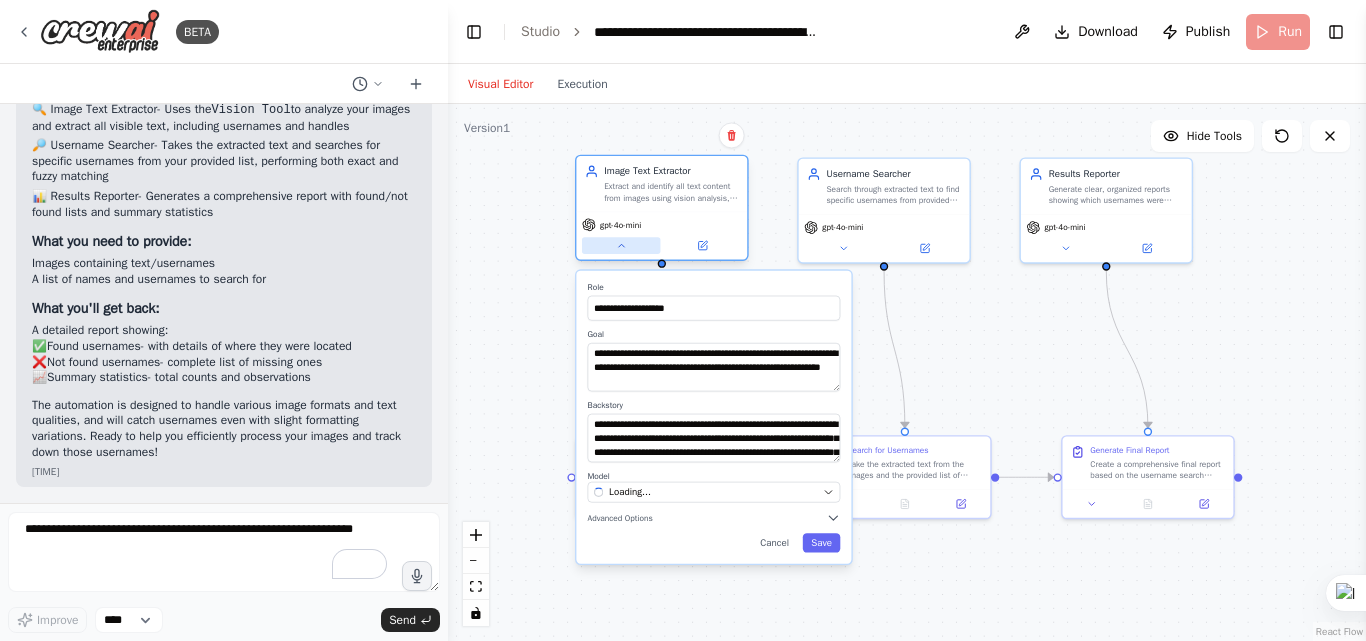 click at bounding box center [621, 245] 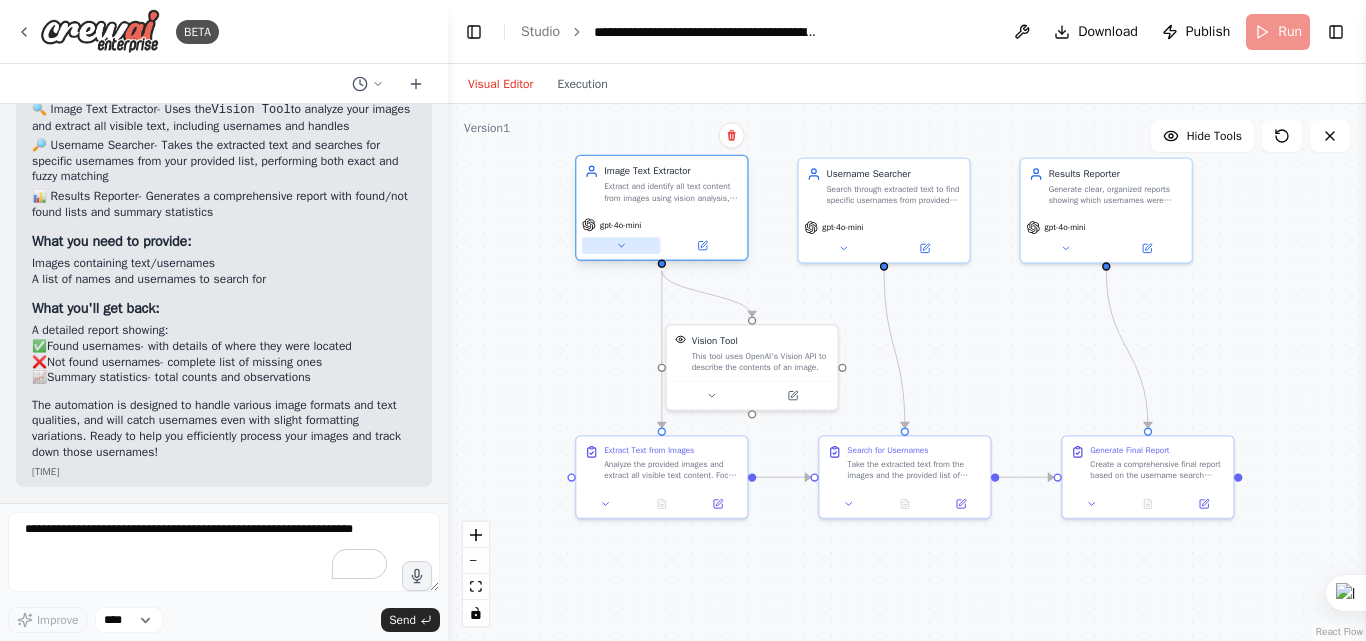 click 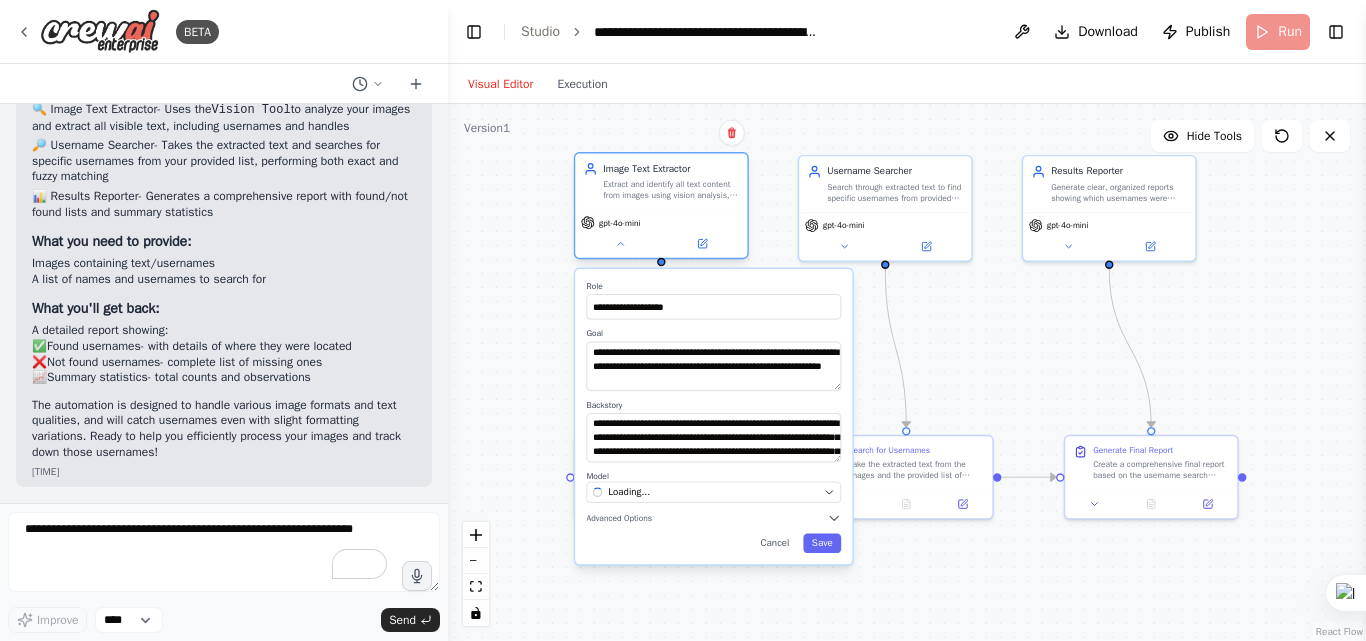 click on "**********" at bounding box center (661, 208) 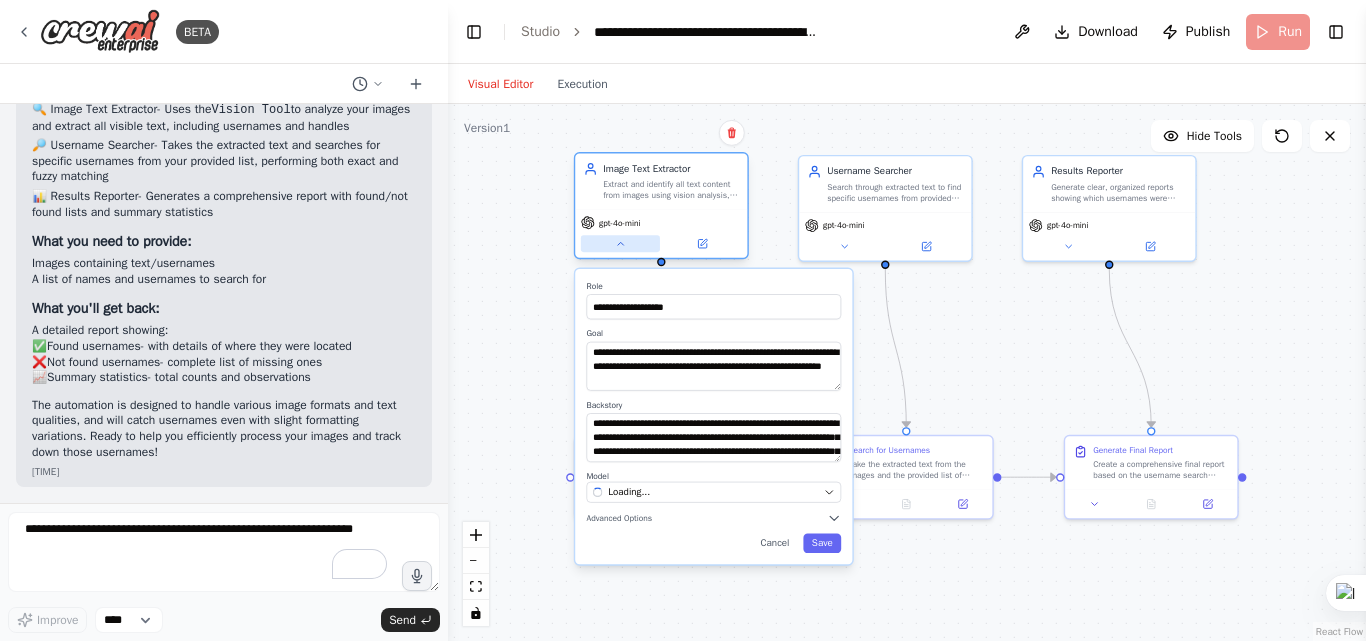 click at bounding box center [620, 243] 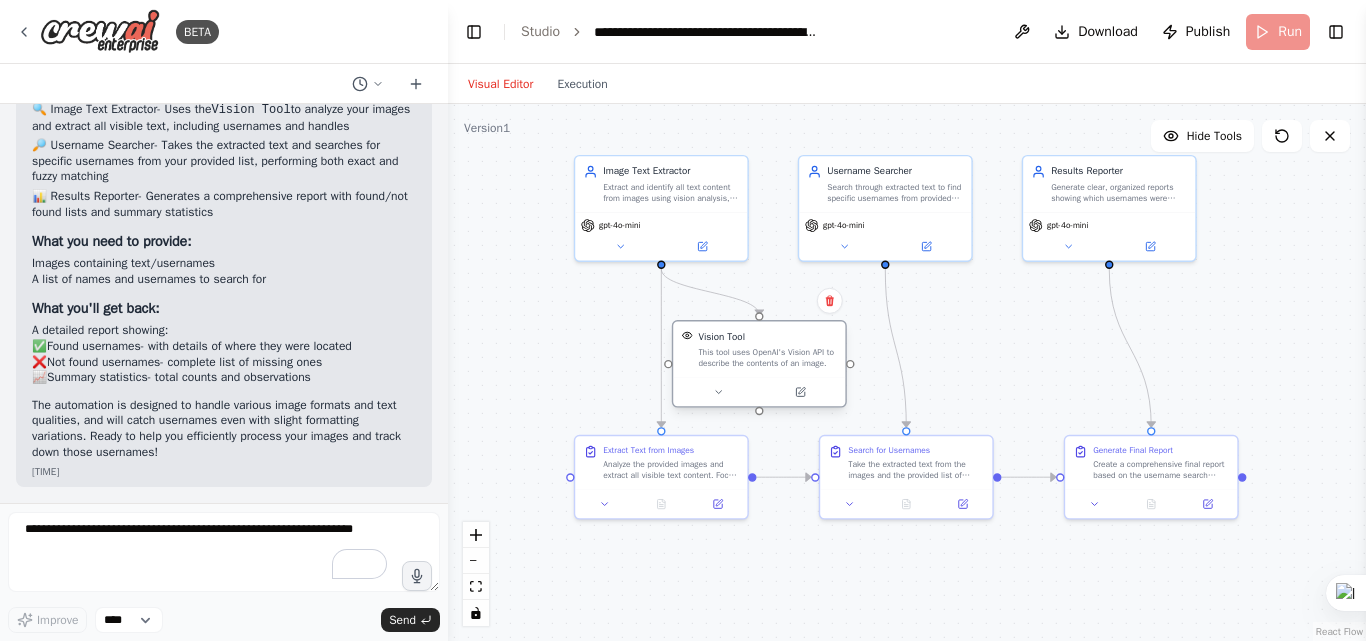 click on "Vision Tool This tool uses OpenAI's Vision API to describe the contents of an image." at bounding box center (759, 349) 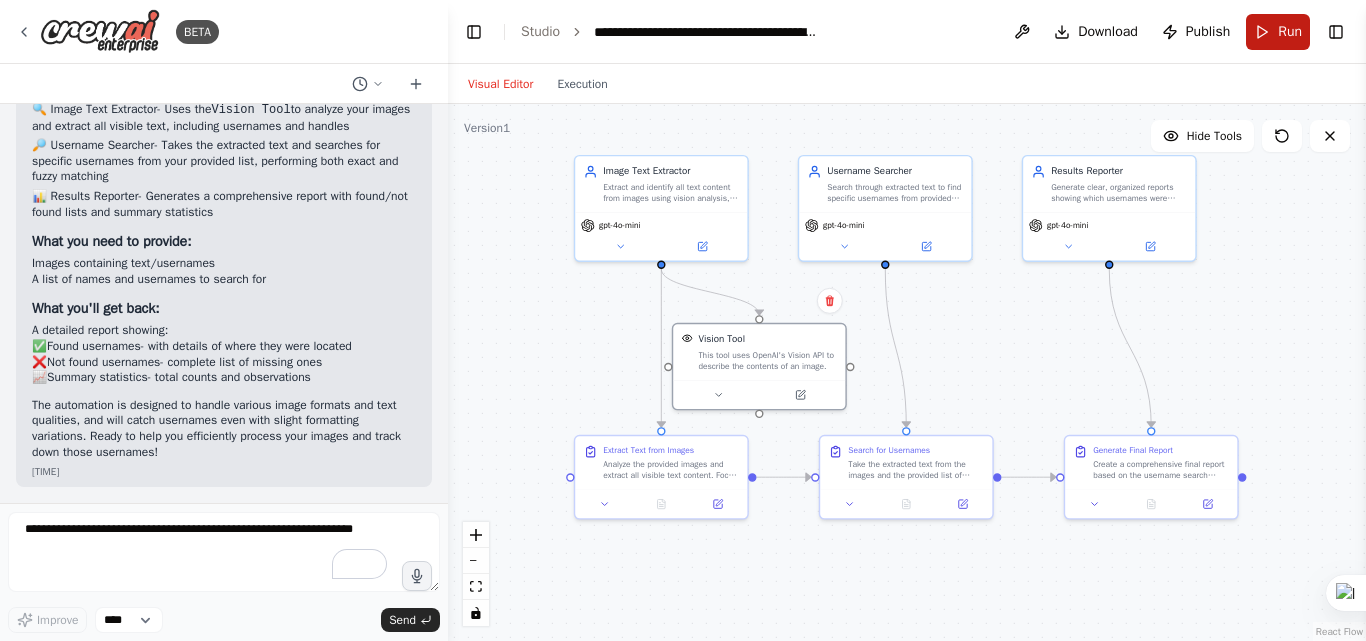 click on "Run" at bounding box center (1290, 32) 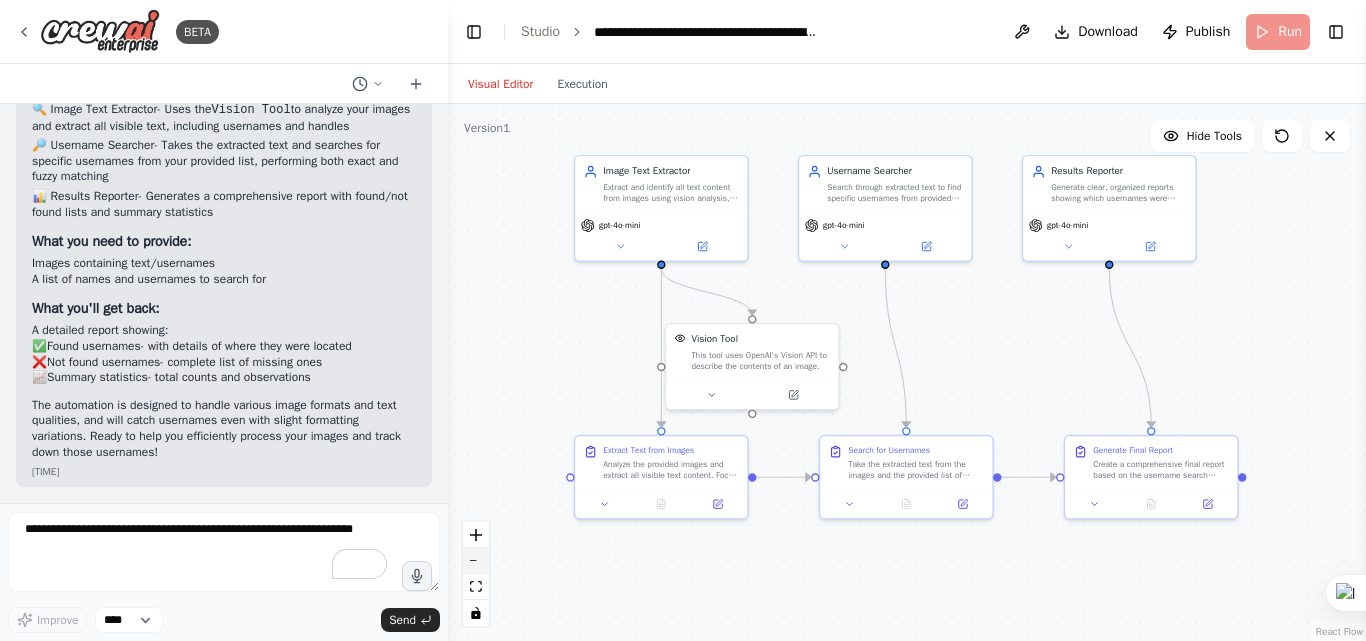 click 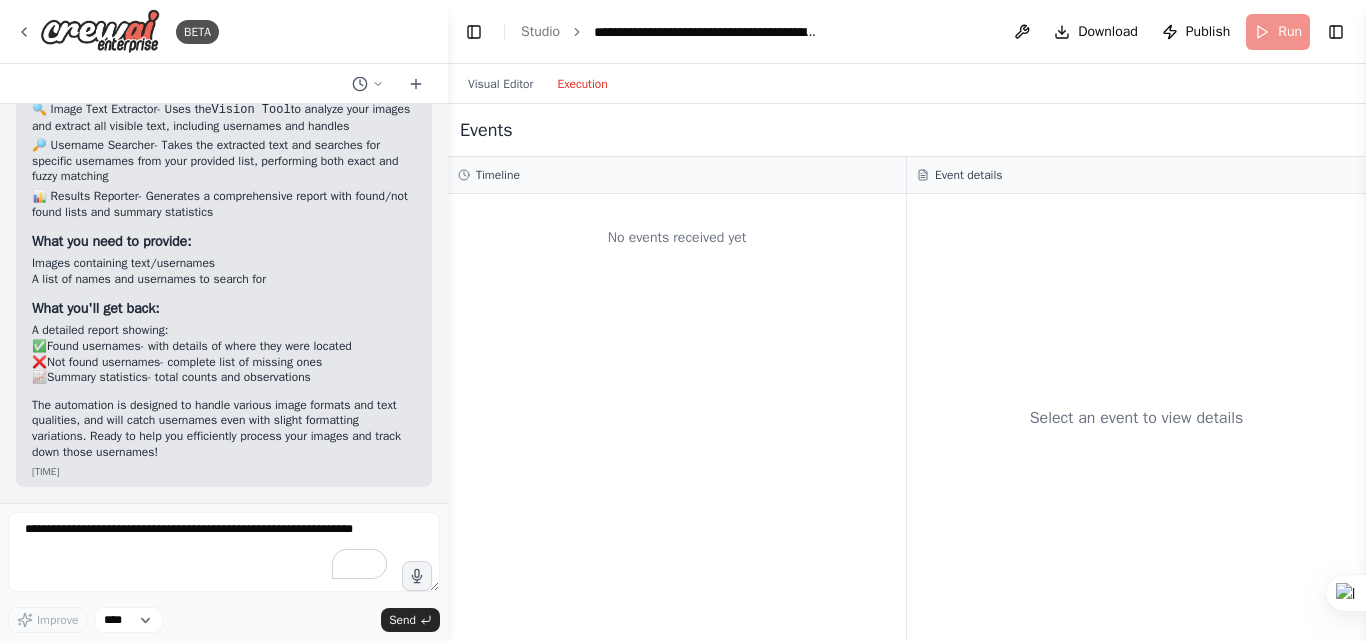 click on "Execution" at bounding box center (582, 84) 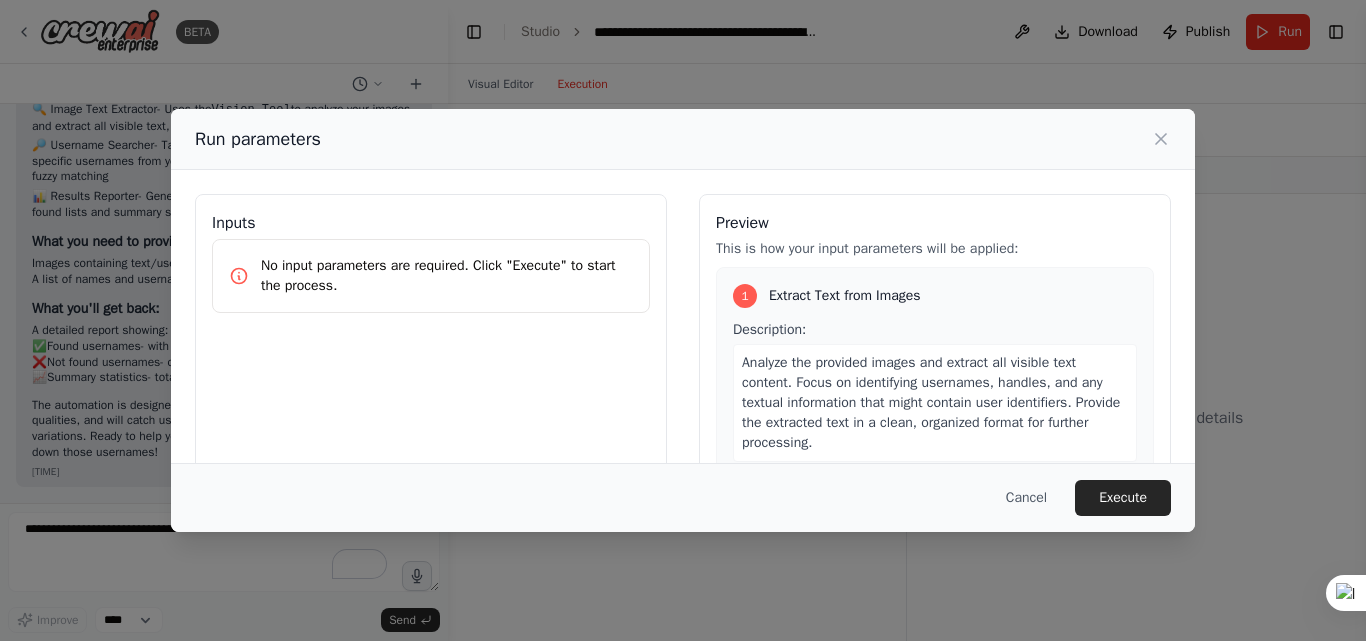 click on "Inputs No input parameters are required. Click "Execute" to start the process." at bounding box center (431, 431) 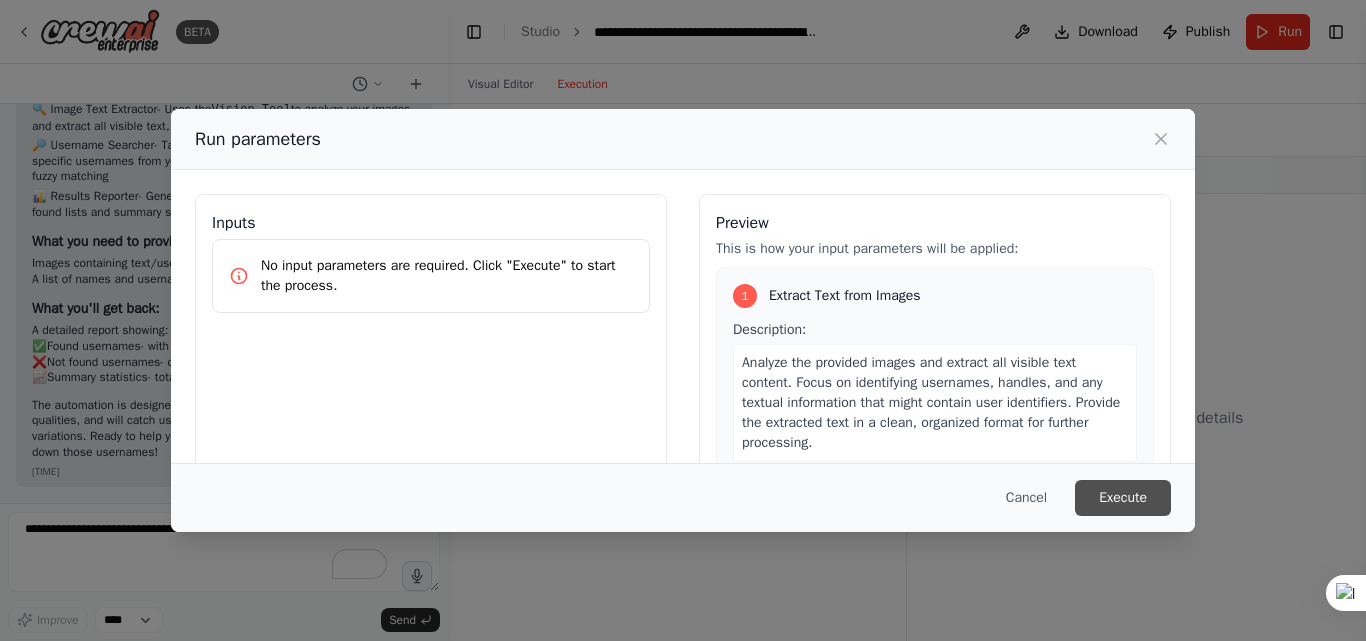click on "Execute" at bounding box center [1123, 498] 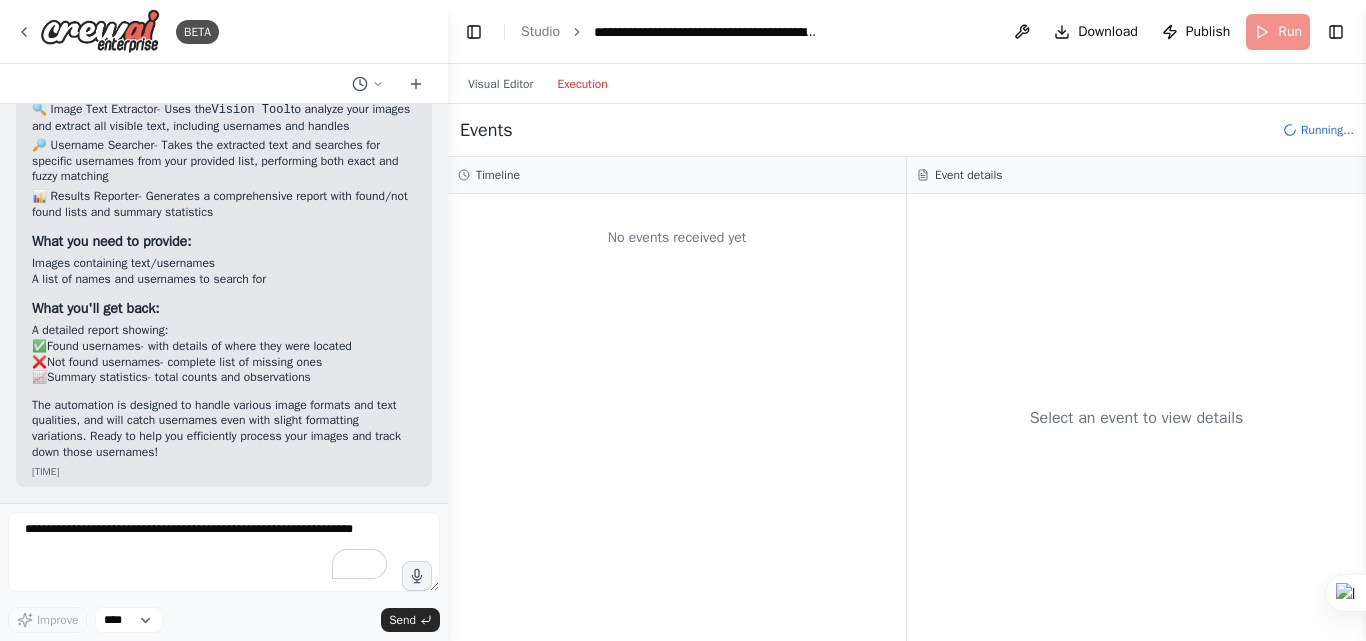 click on "Select an event to view details" at bounding box center [1137, 418] 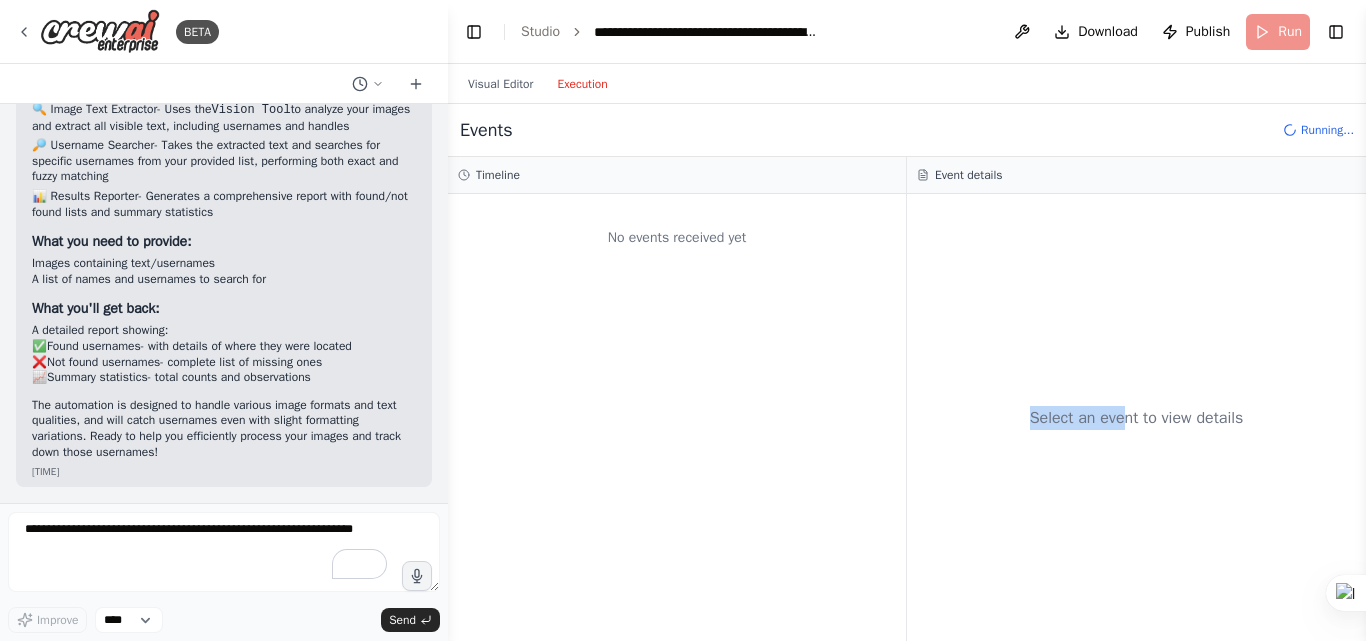 drag, startPoint x: 1005, startPoint y: 390, endPoint x: 1125, endPoint y: 435, distance: 128.16005 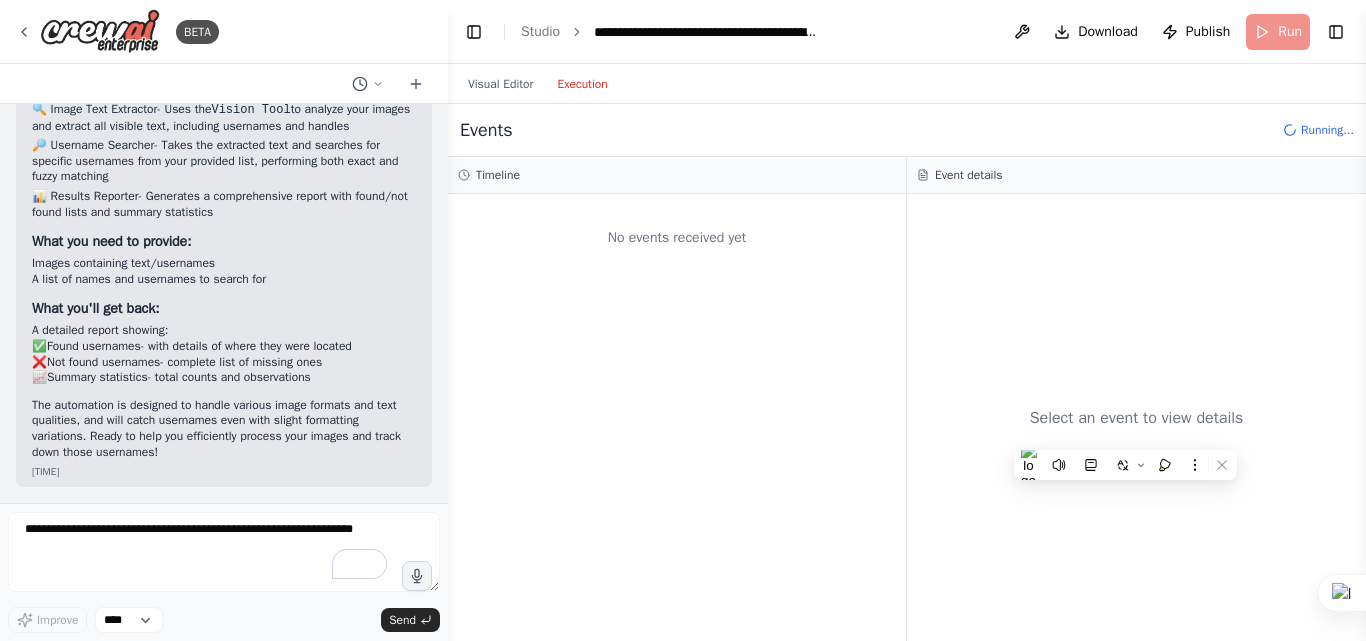 click on "Select an event to view details" at bounding box center (1137, 418) 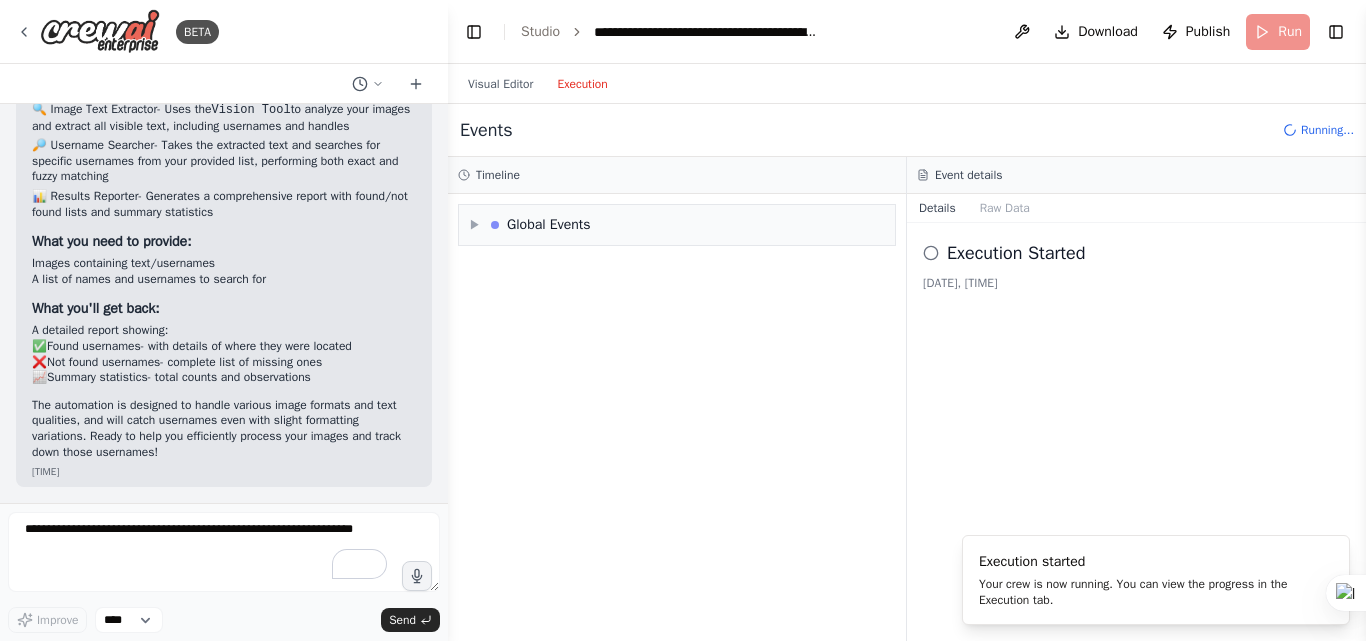 click on "▶ Global Events" at bounding box center [677, 417] 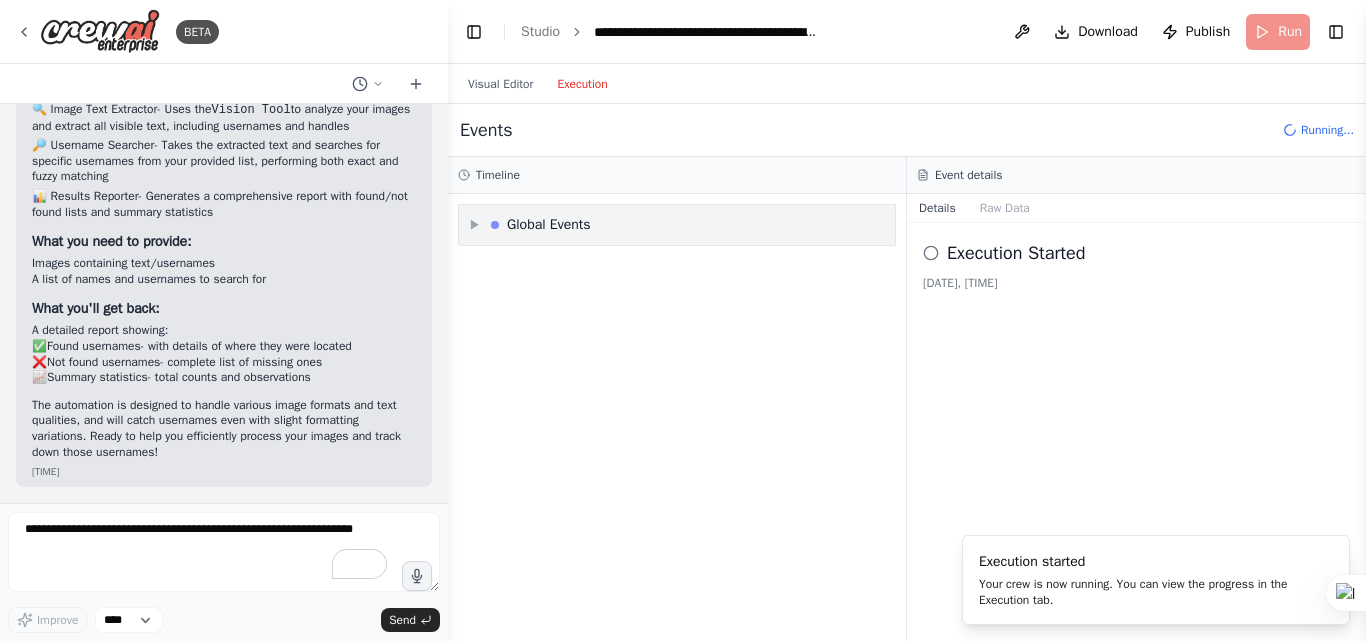 click on "▶ Global Events" at bounding box center [677, 225] 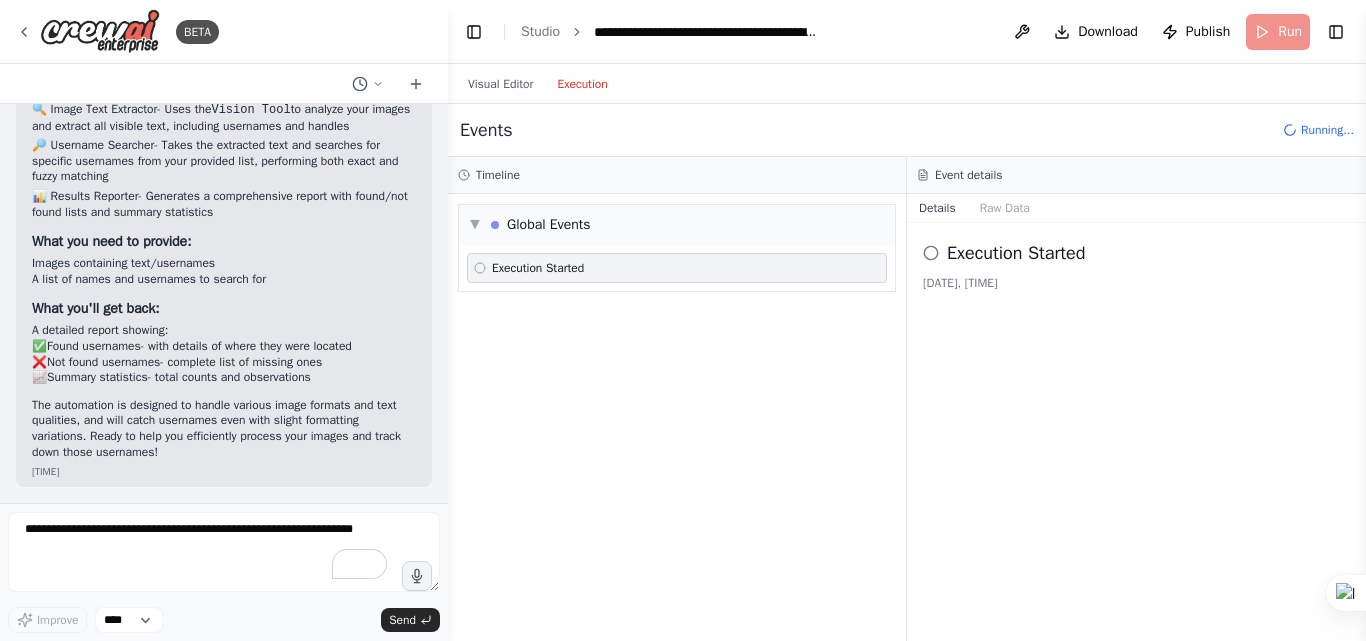 click on "Execution Started" at bounding box center [677, 268] 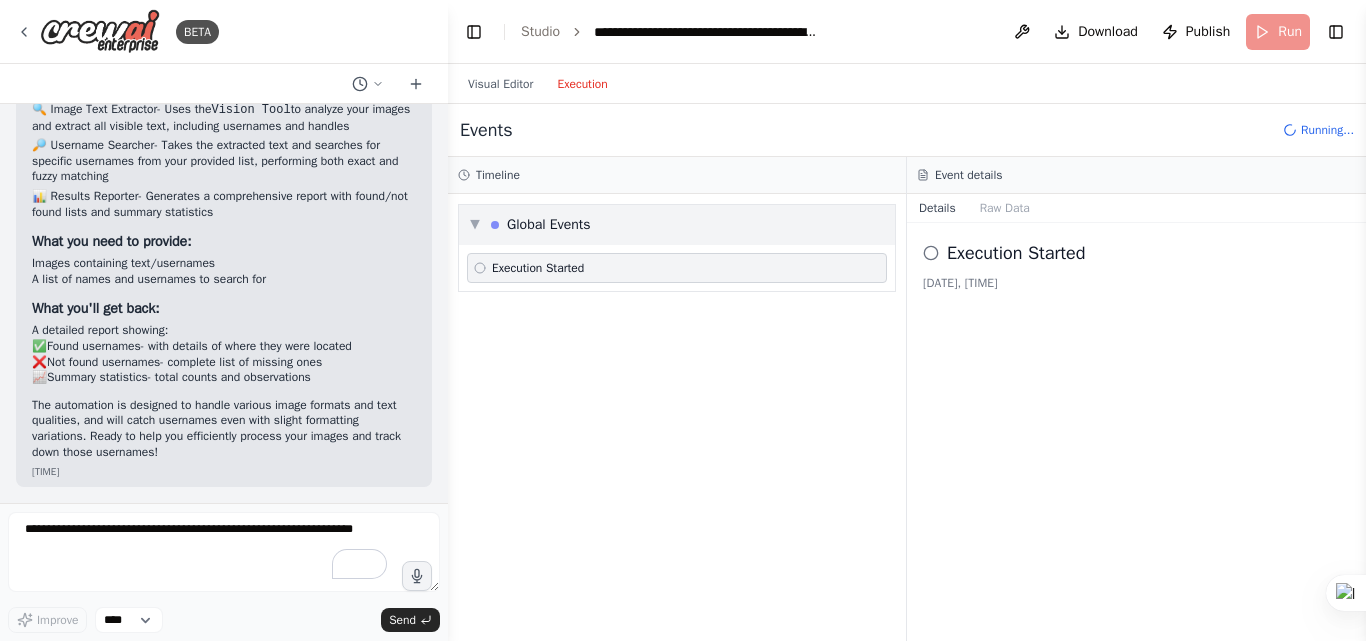 click on "▼ Global Events" at bounding box center (677, 225) 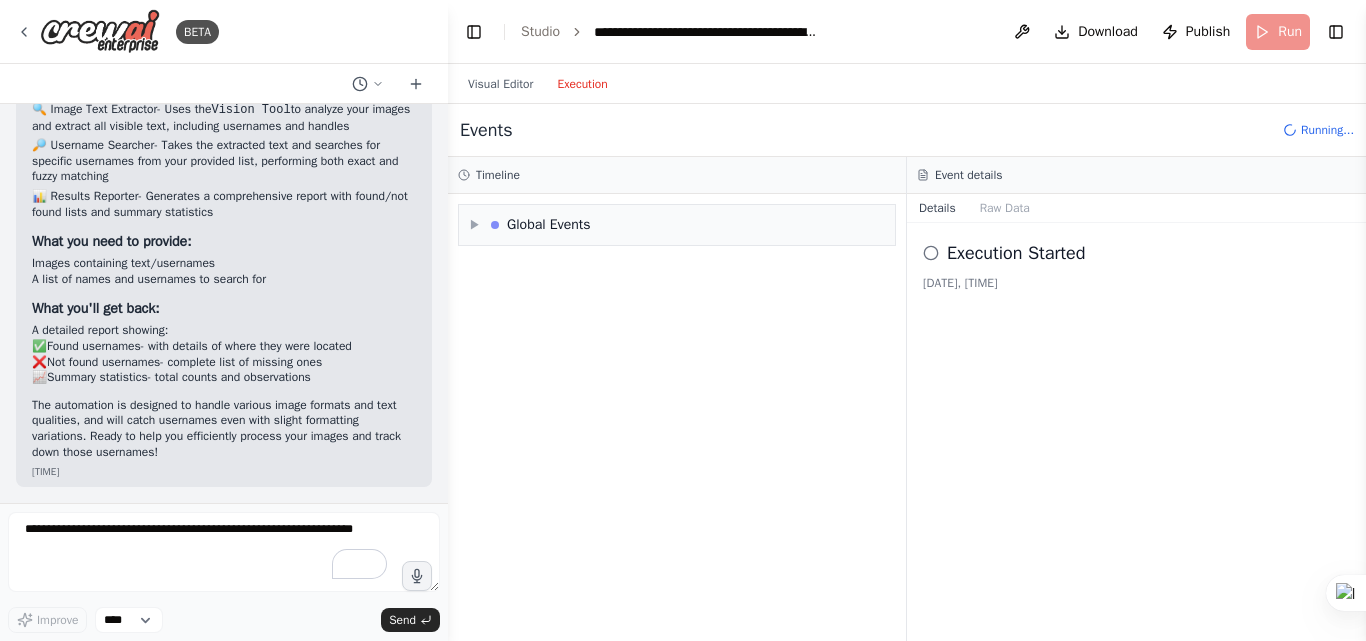click 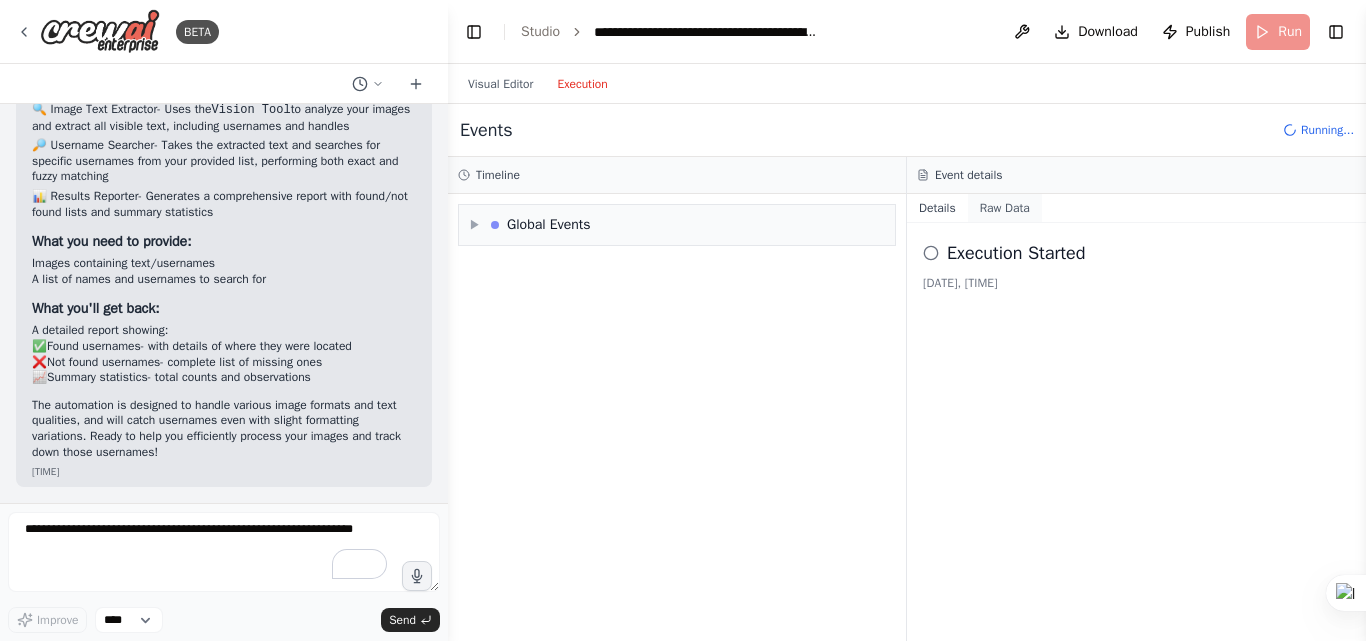 click on "Raw Data" at bounding box center [1005, 208] 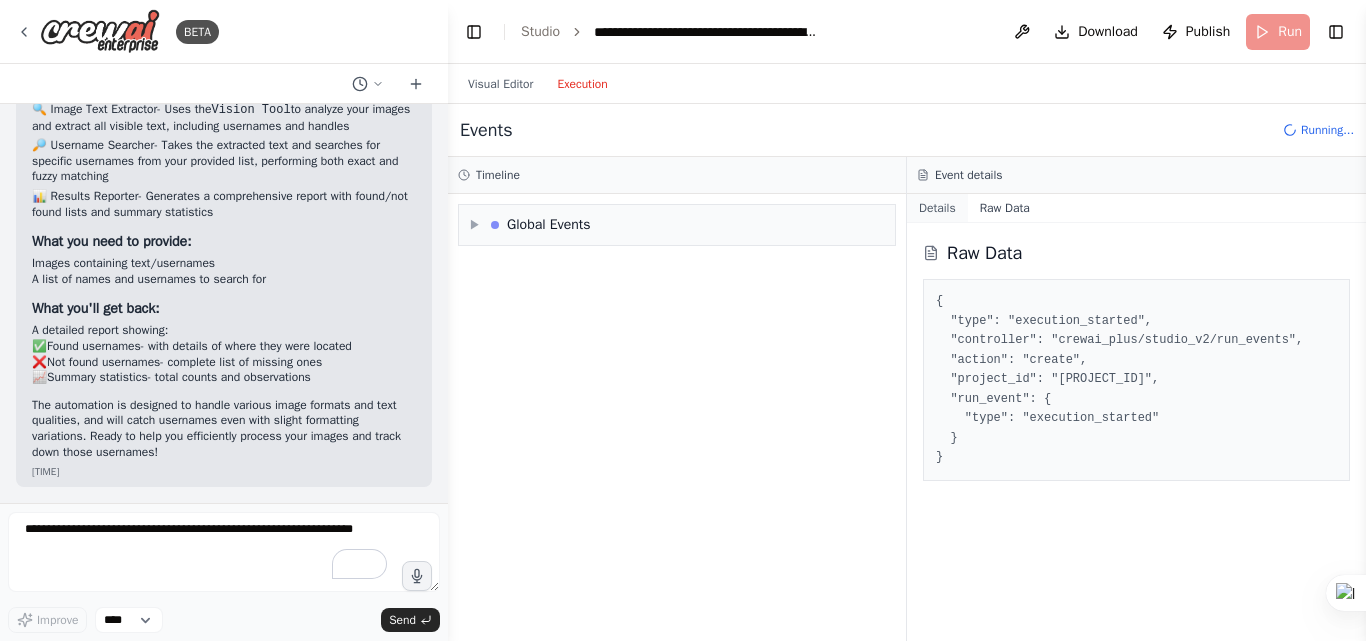 click on "Details" at bounding box center (937, 208) 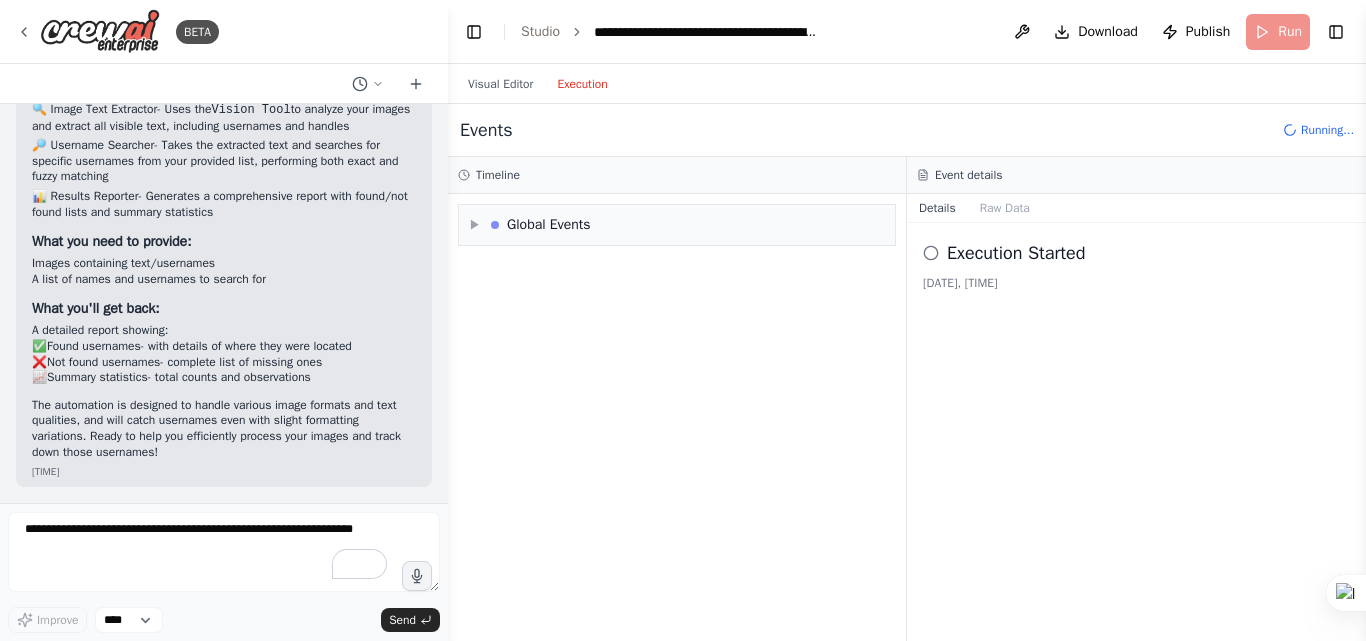 click on "Visual Editor Execution" at bounding box center (538, 84) 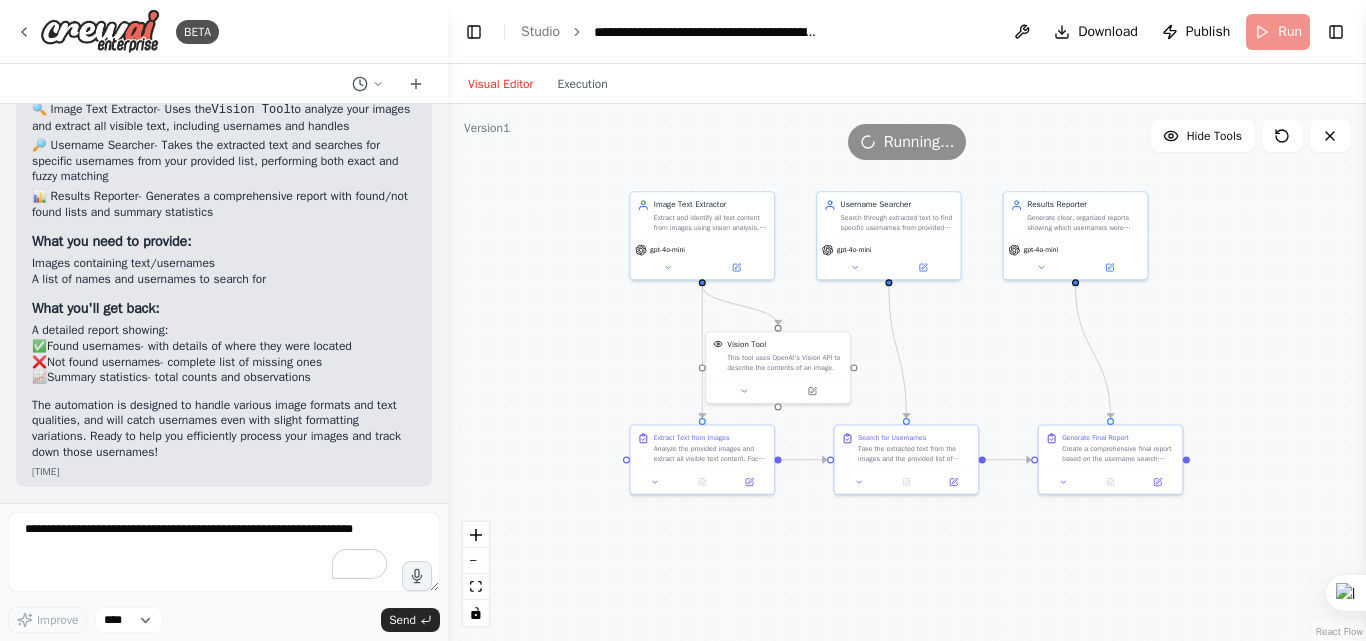 click on "Visual Editor" at bounding box center (500, 84) 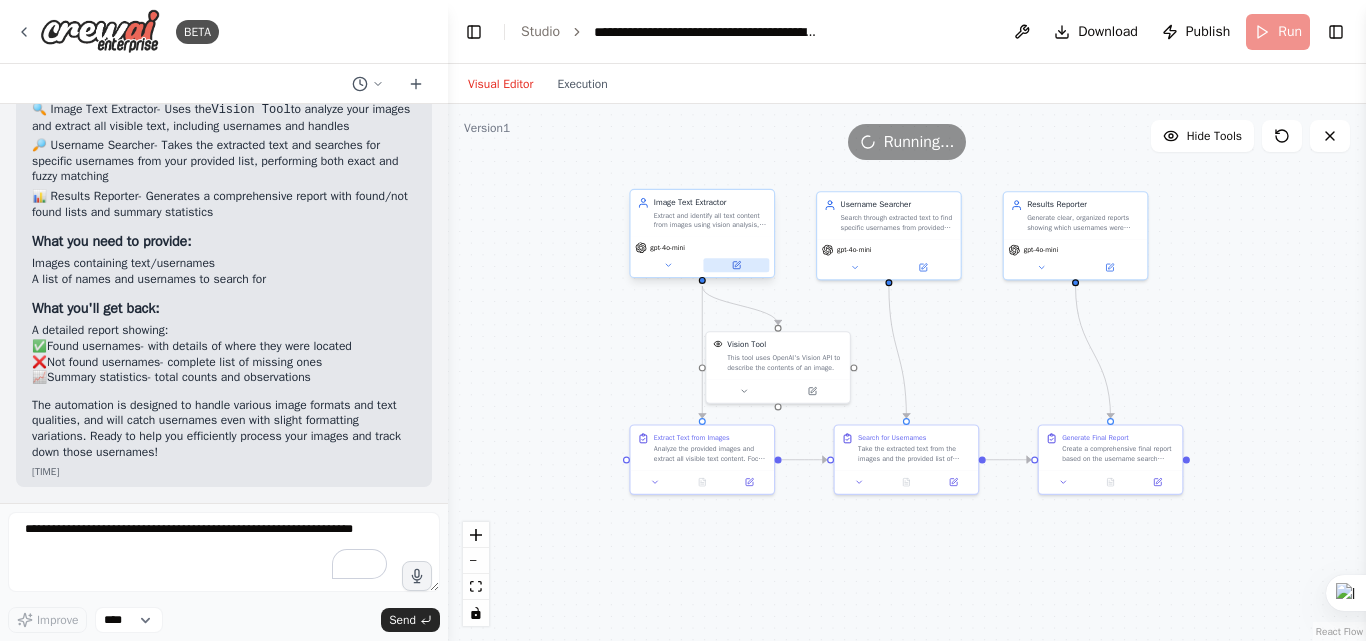 click at bounding box center (736, 265) 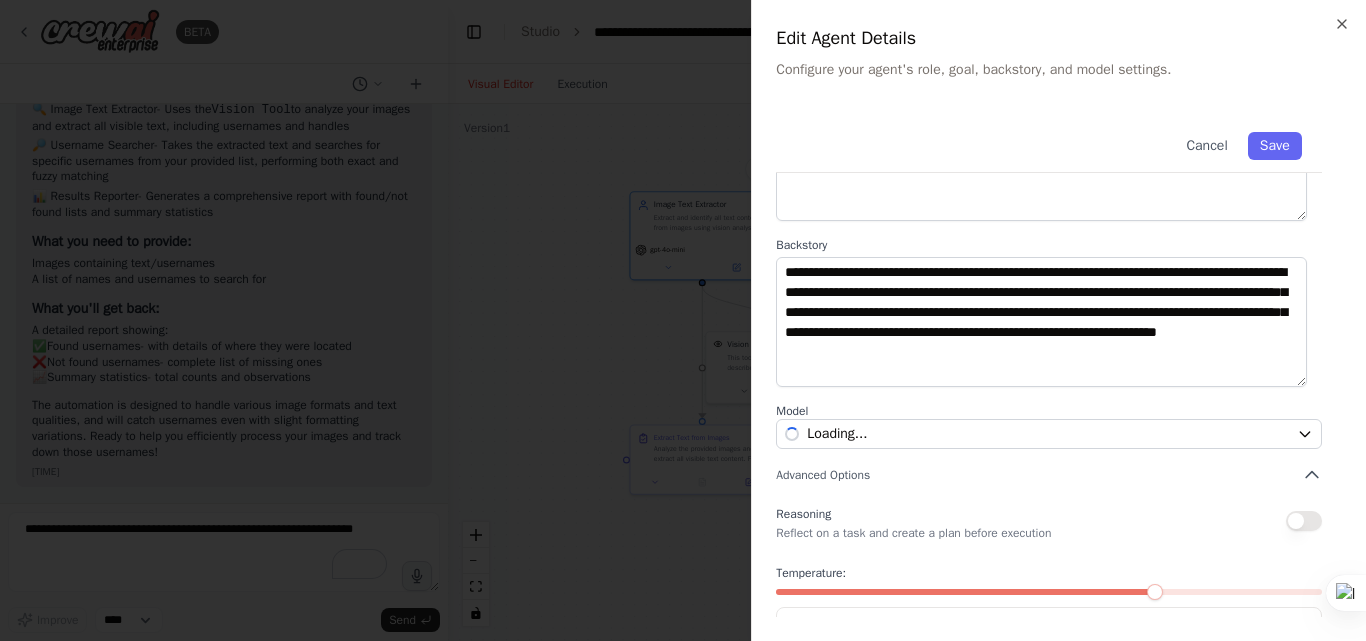 scroll, scrollTop: 265, scrollLeft: 0, axis: vertical 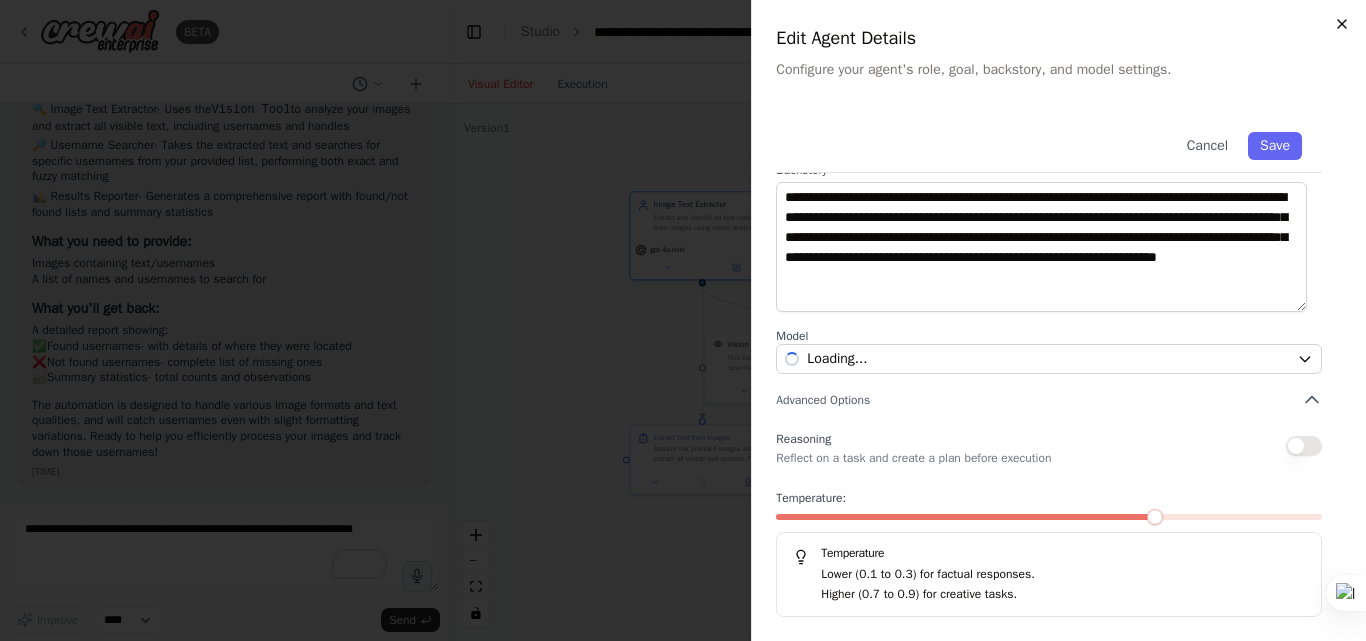 click 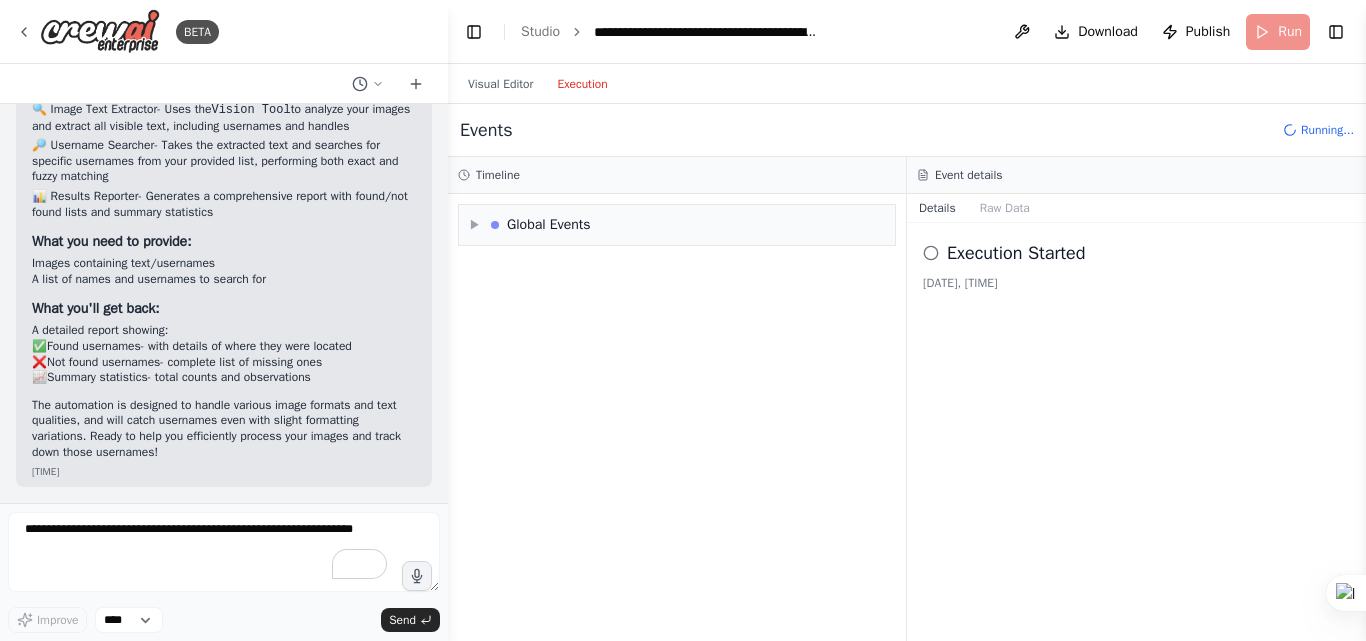 click on "Execution" at bounding box center (582, 84) 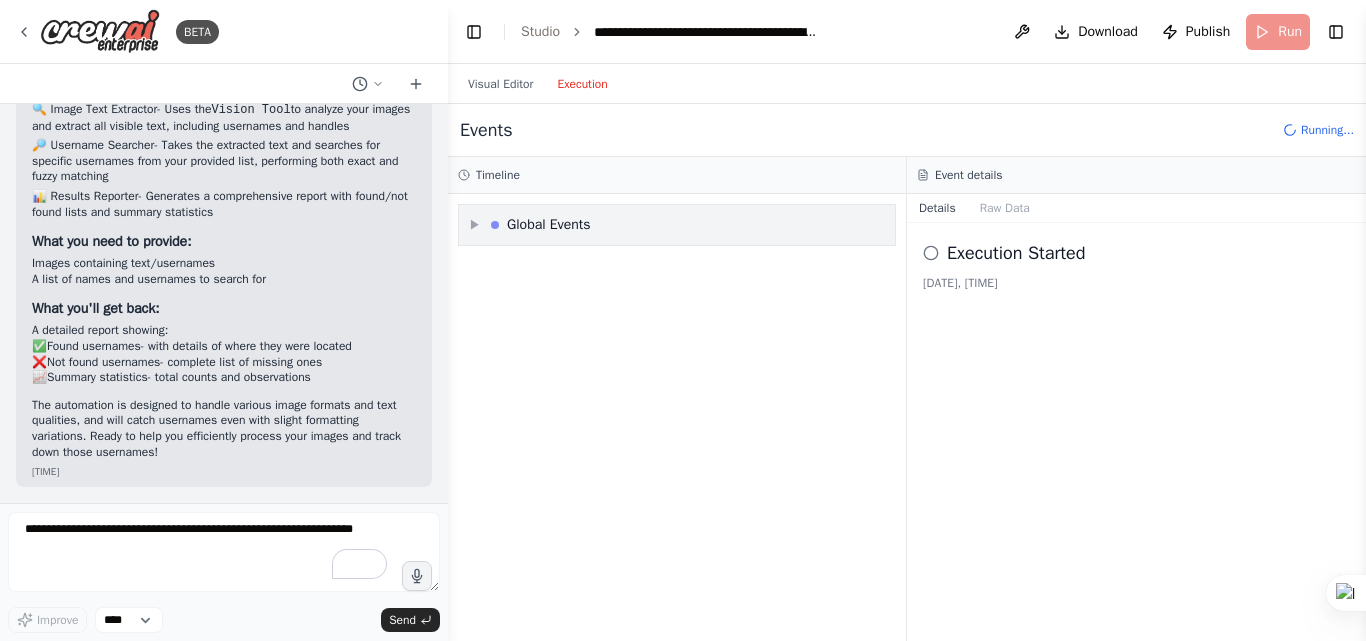 click on "▶ Global Events" at bounding box center [677, 225] 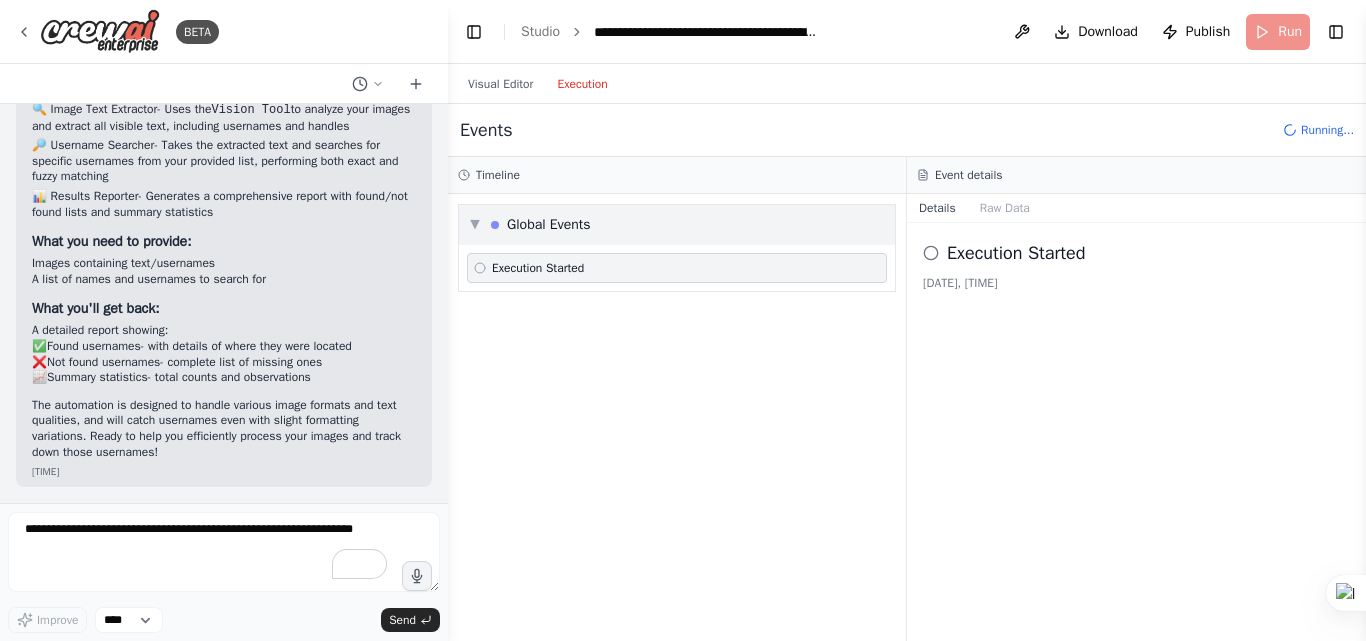 click on "▼ Global Events" at bounding box center [677, 225] 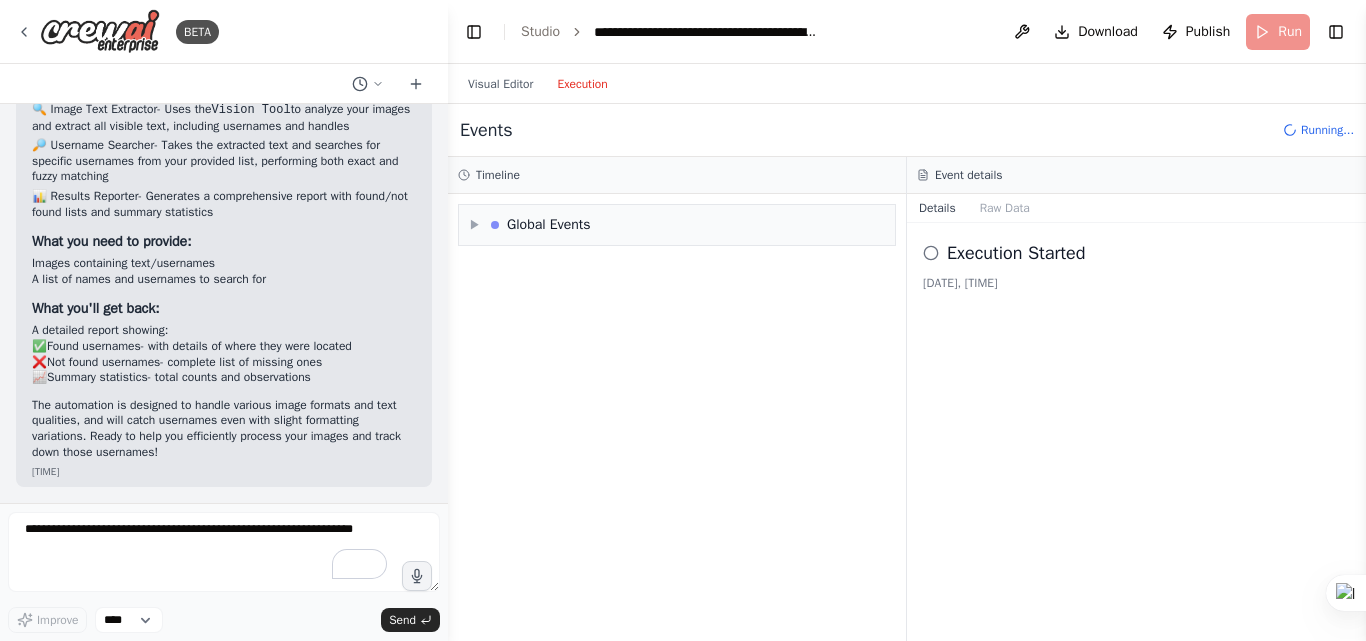 click on "▶ Global Events" at bounding box center (677, 417) 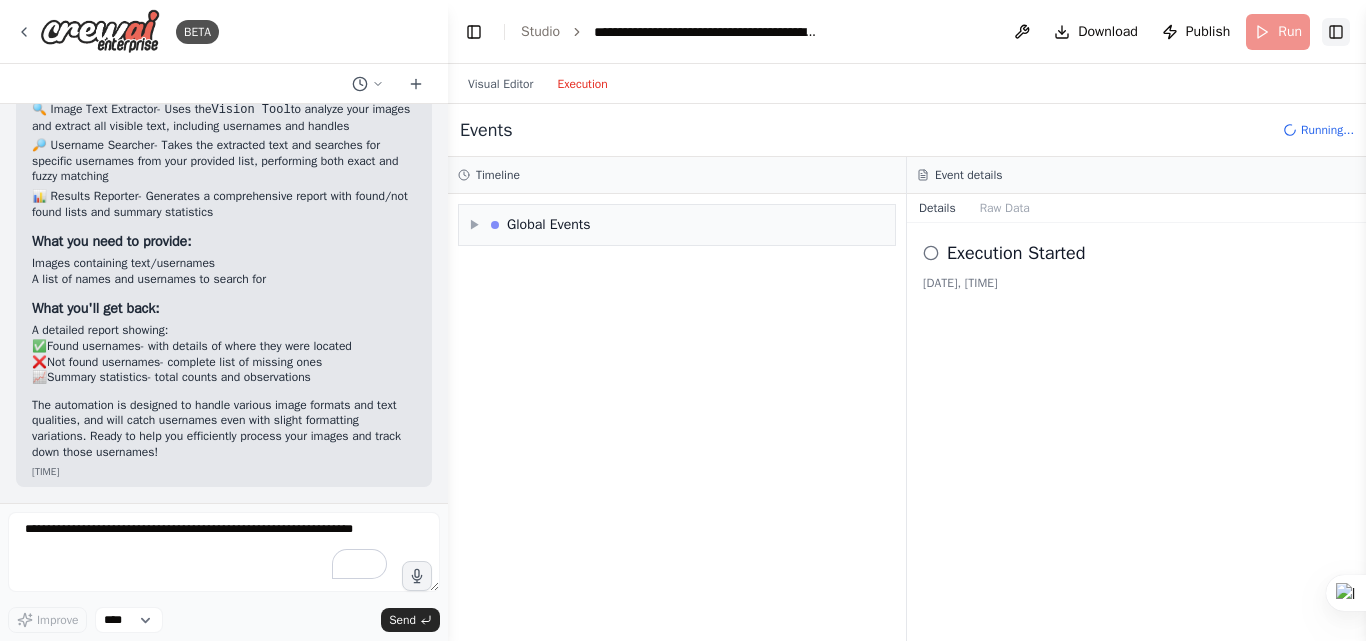 click on "Toggle Right Sidebar" at bounding box center (1336, 32) 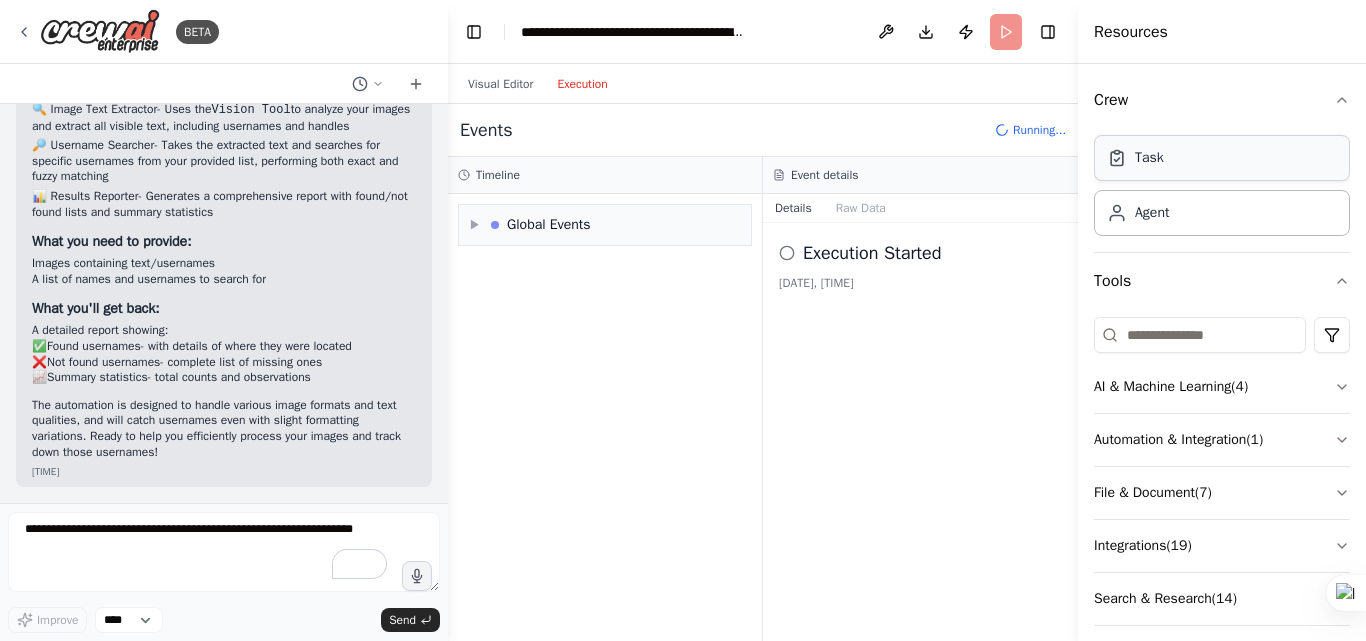 click on "Task" at bounding box center (1222, 158) 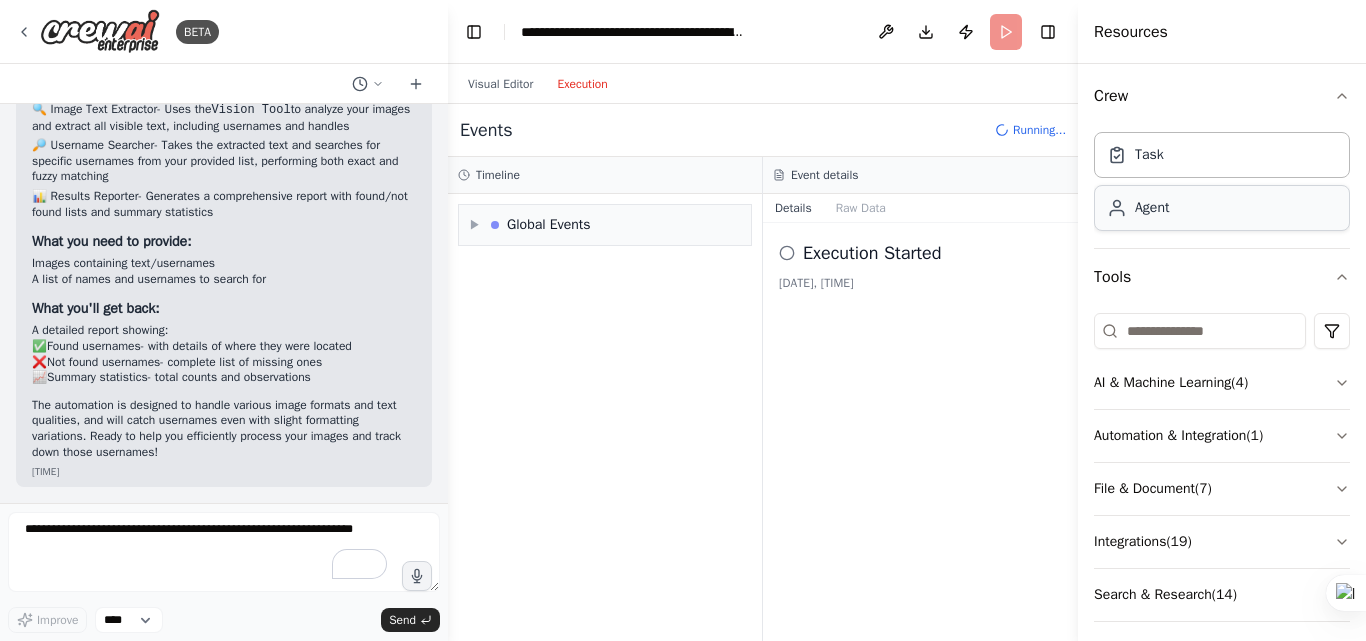 scroll, scrollTop: 0, scrollLeft: 0, axis: both 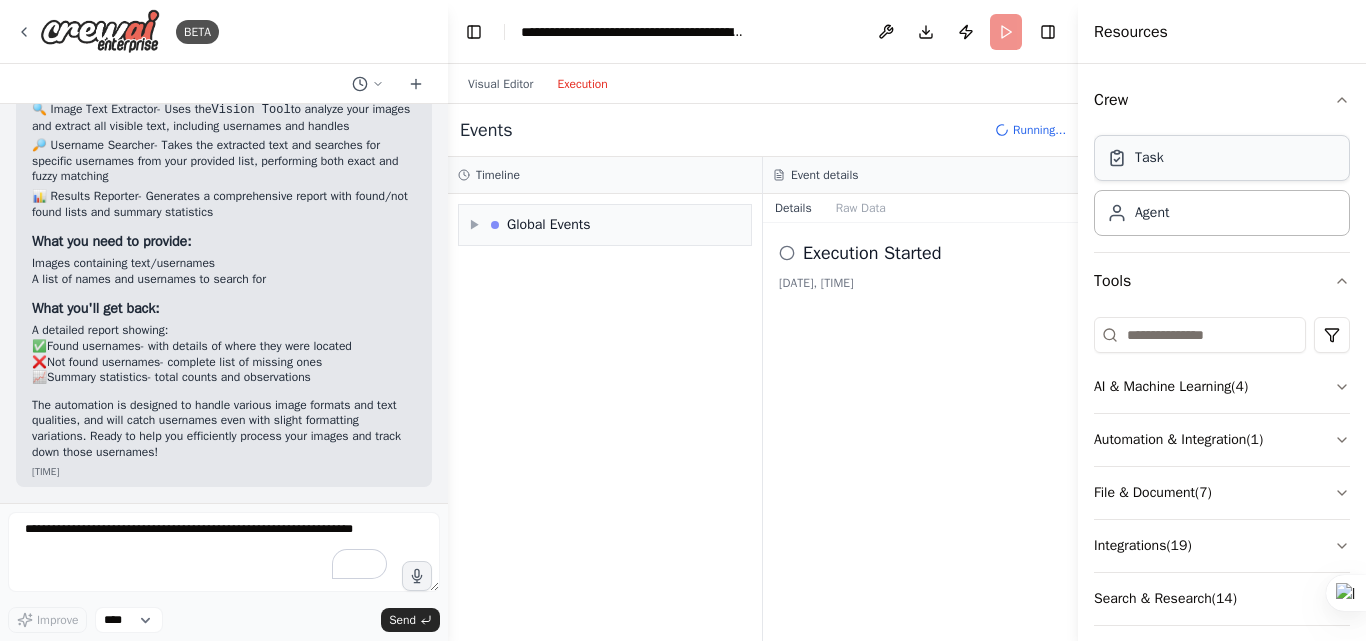 click on "Task" at bounding box center (1222, 158) 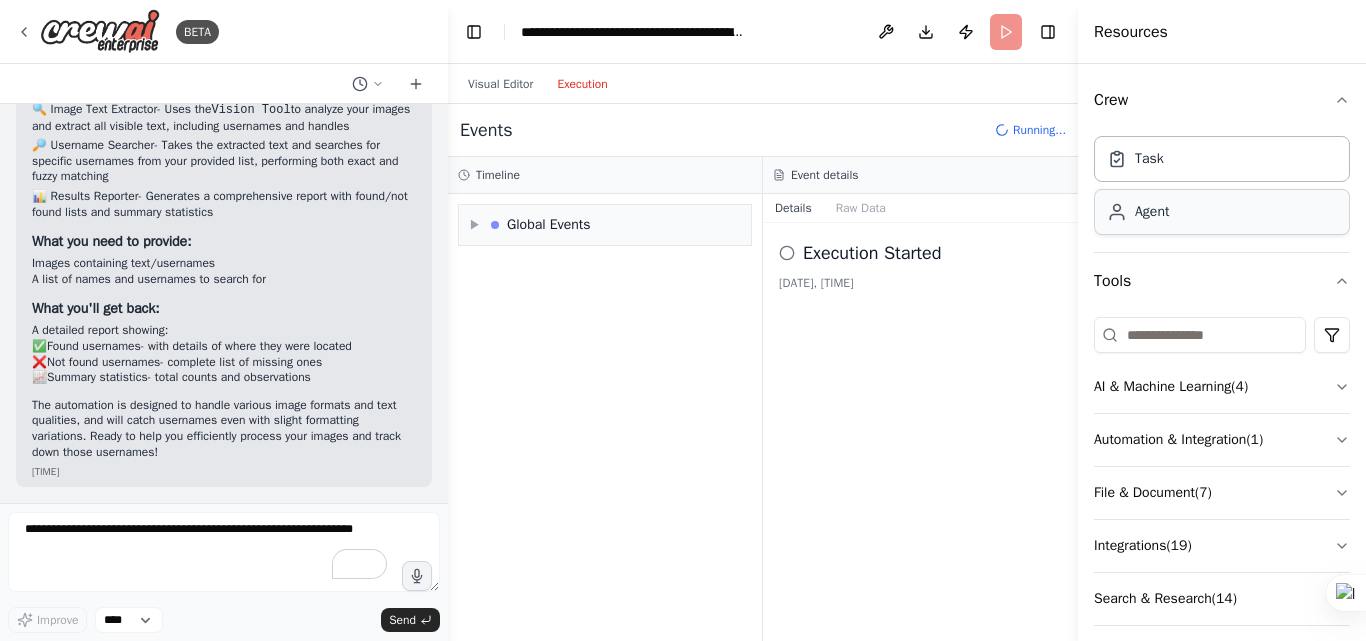 click on "Agent" at bounding box center [1222, 212] 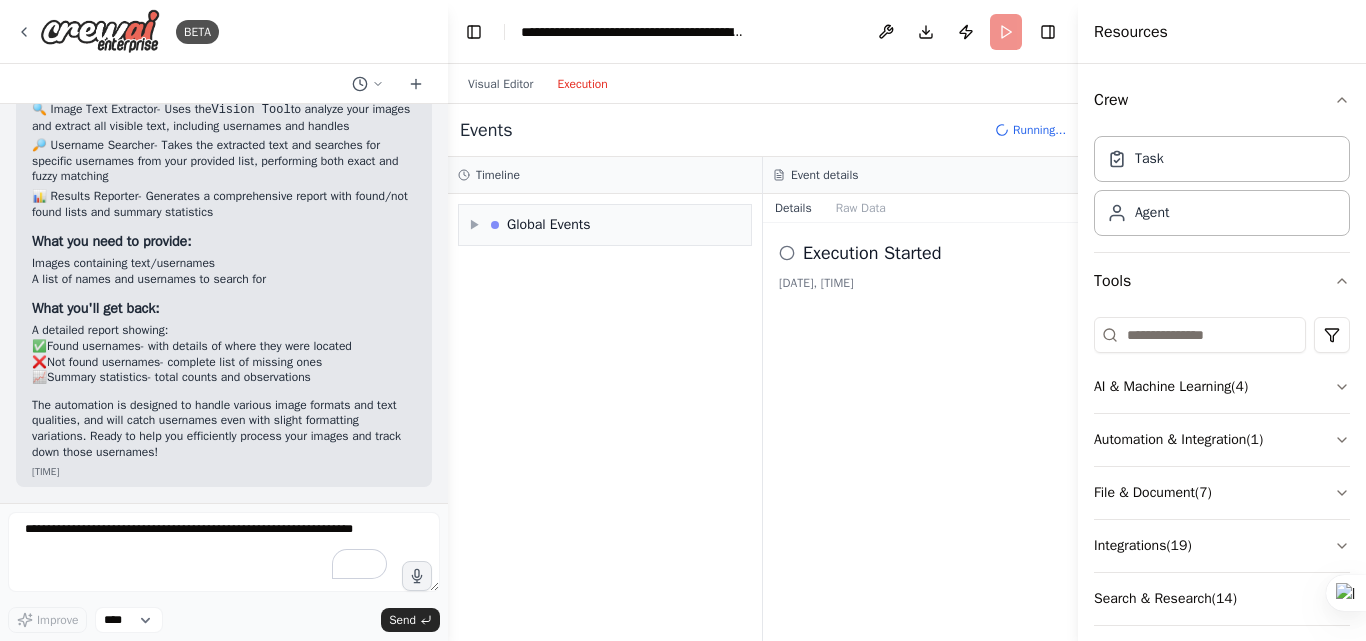 click on "Details Raw Data" at bounding box center [920, 208] 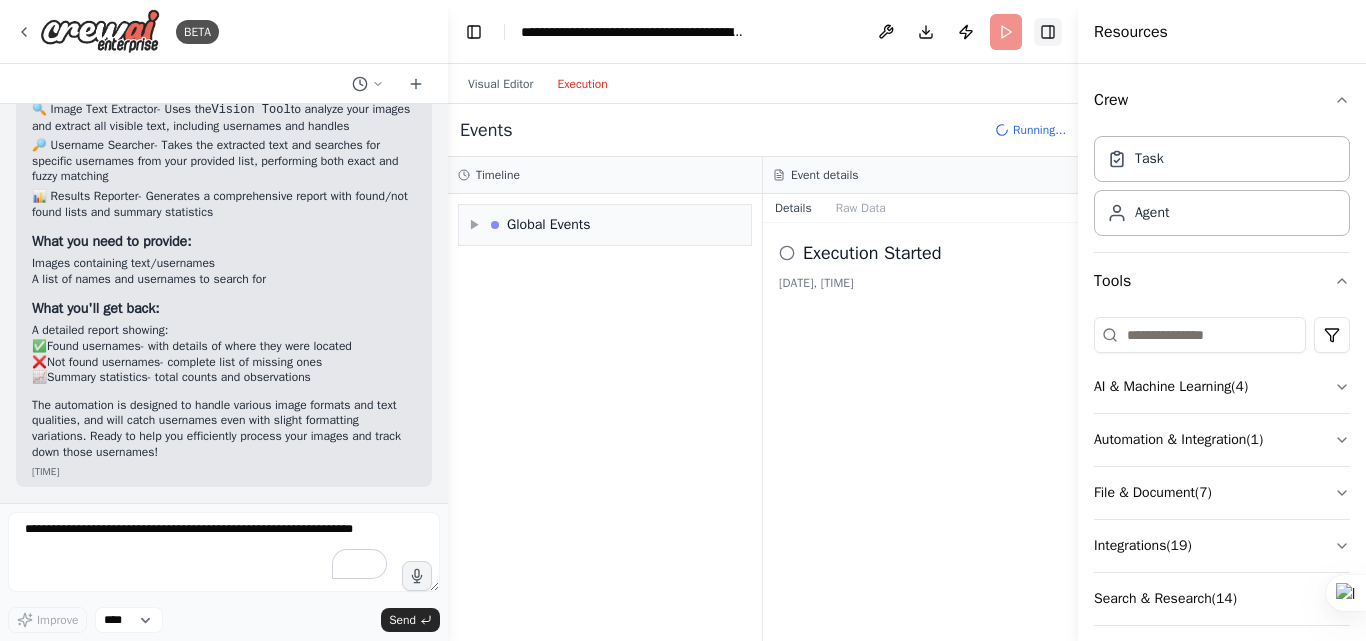 click on "Toggle Right Sidebar" at bounding box center (1048, 32) 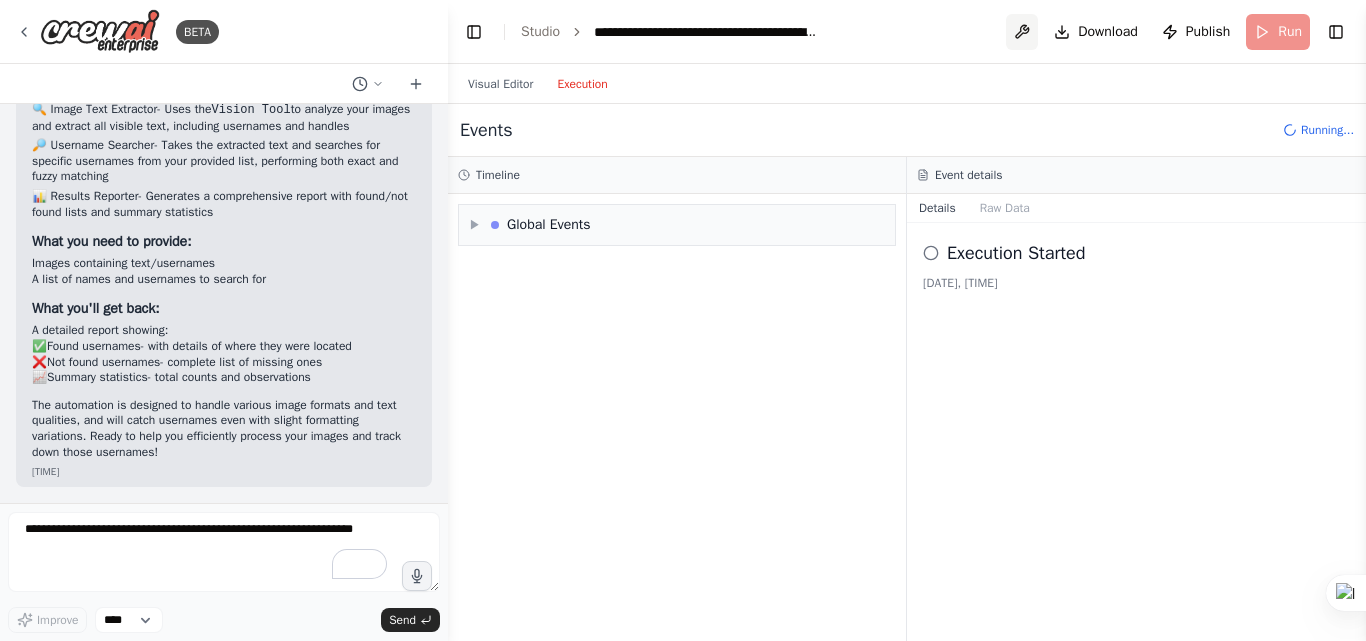 click at bounding box center (1022, 32) 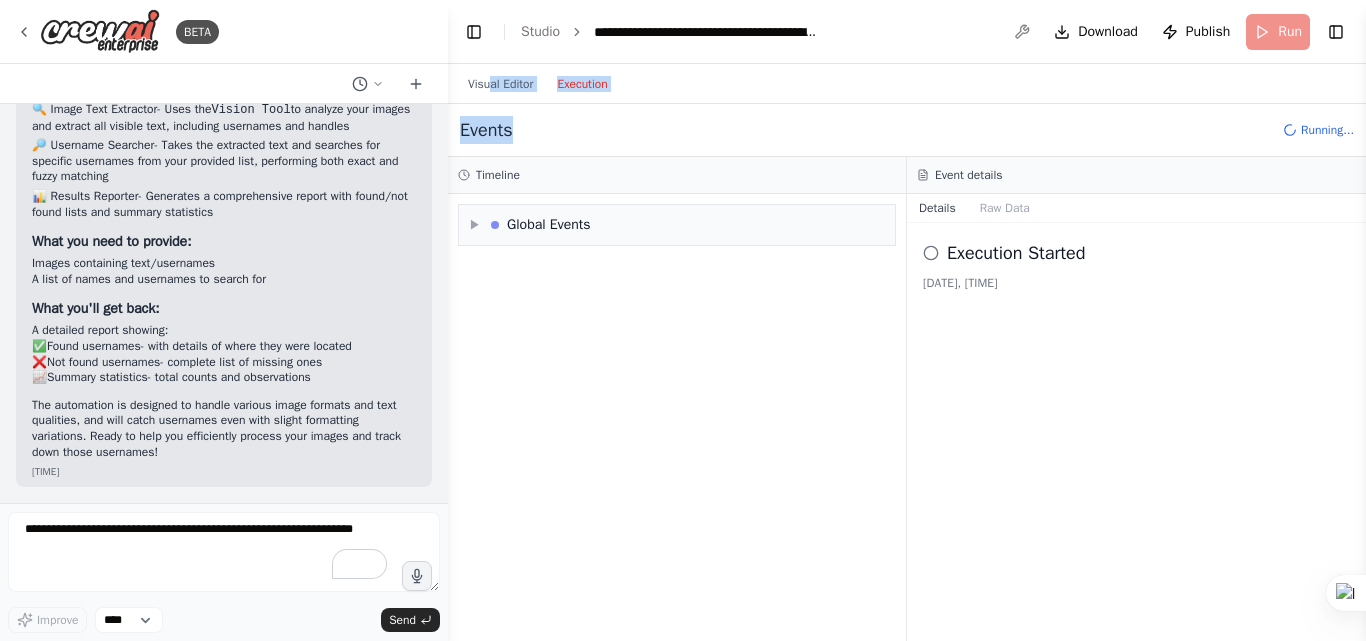 drag, startPoint x: 528, startPoint y: 113, endPoint x: 486, endPoint y: 69, distance: 60.827625 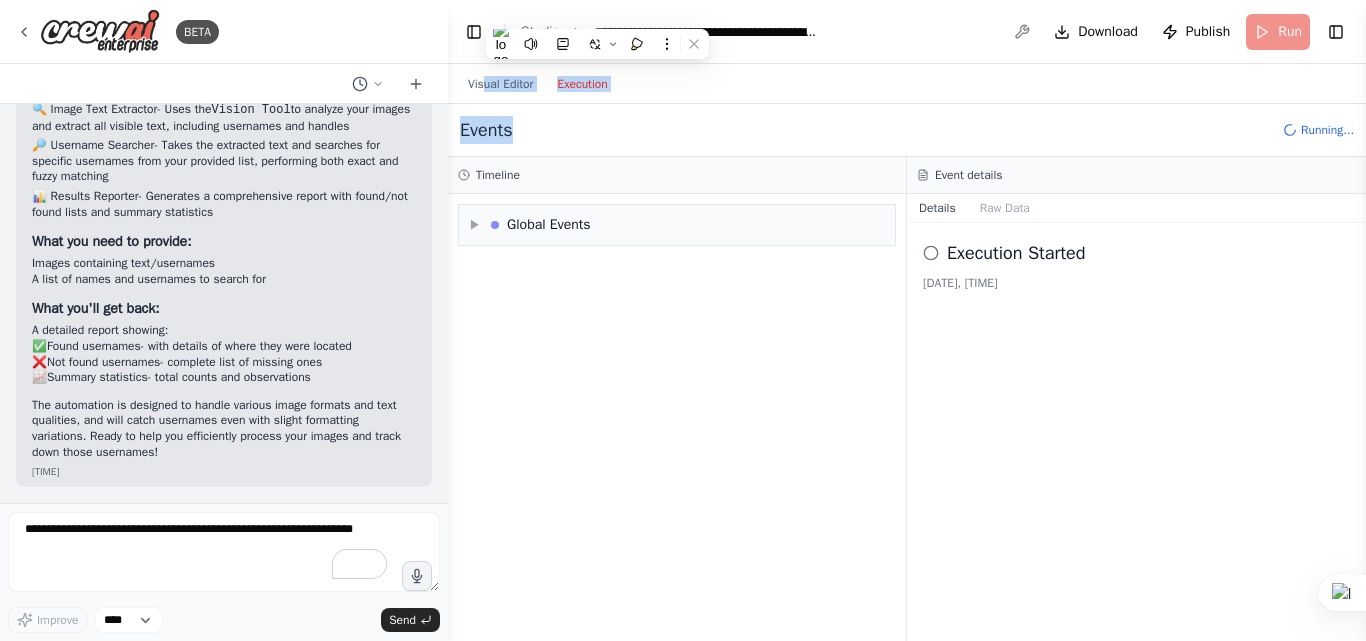 click on "Visual Editor Execution" at bounding box center (538, 84) 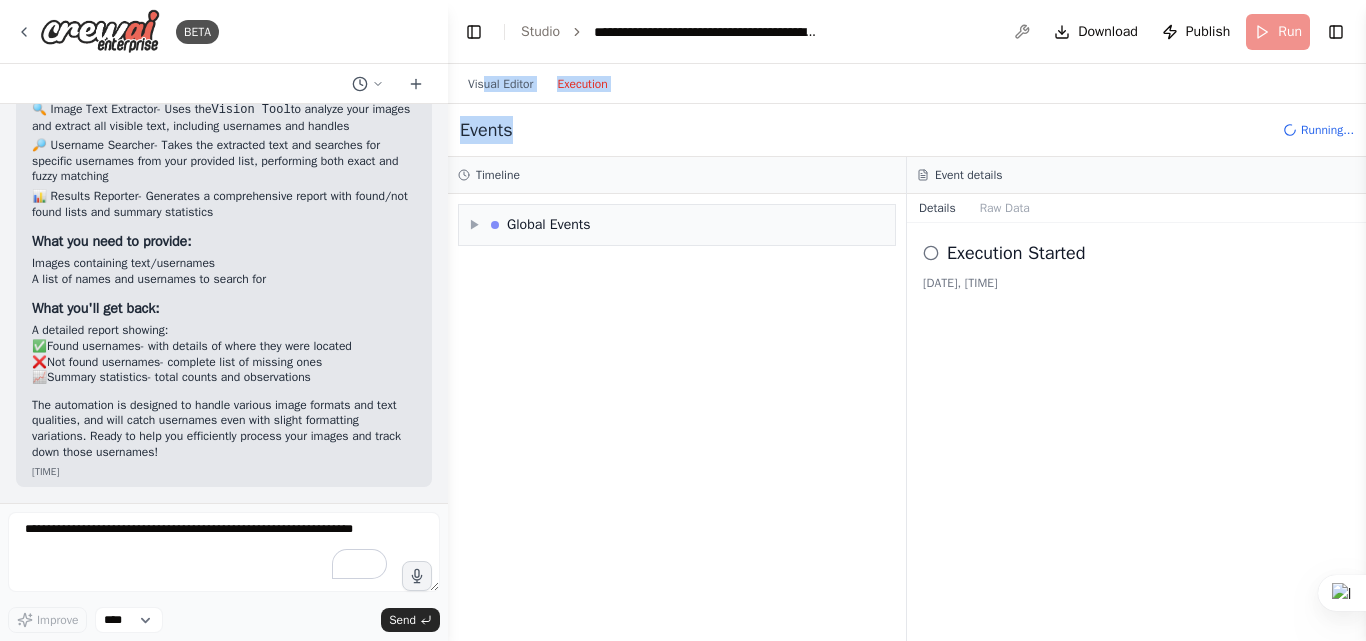 click on "Visual Editor Execution" at bounding box center [538, 84] 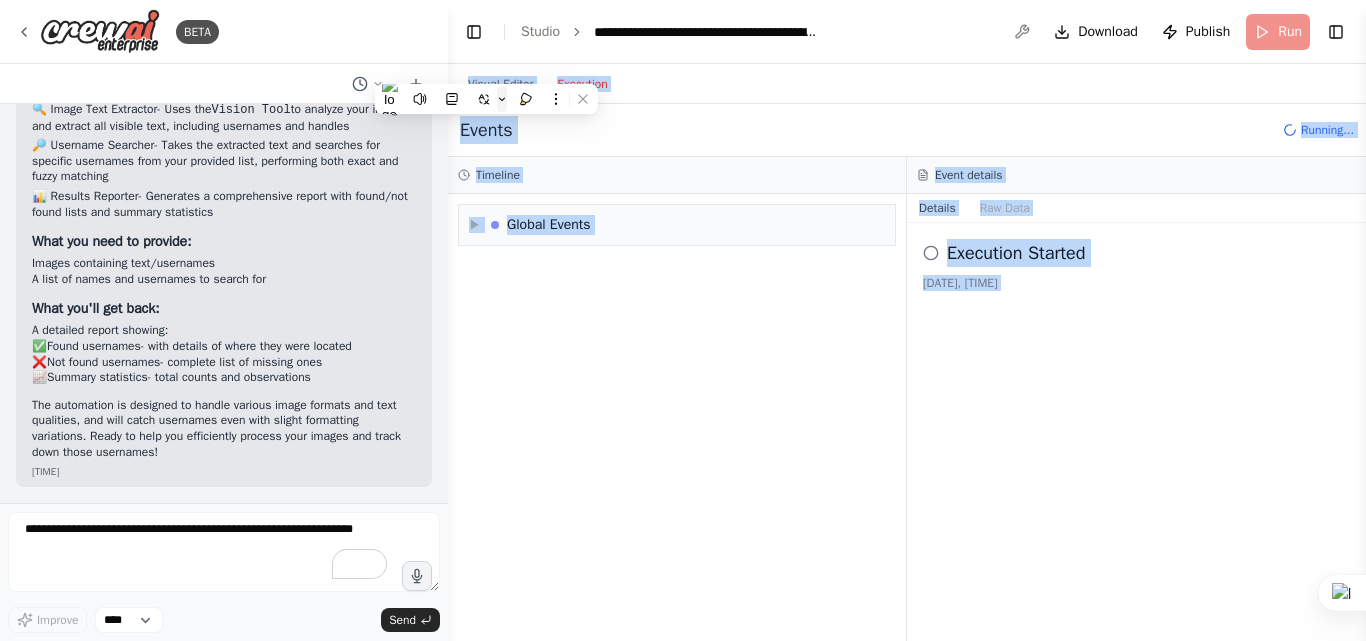 drag, startPoint x: 486, startPoint y: 69, endPoint x: 505, endPoint y: 111, distance: 46.09772 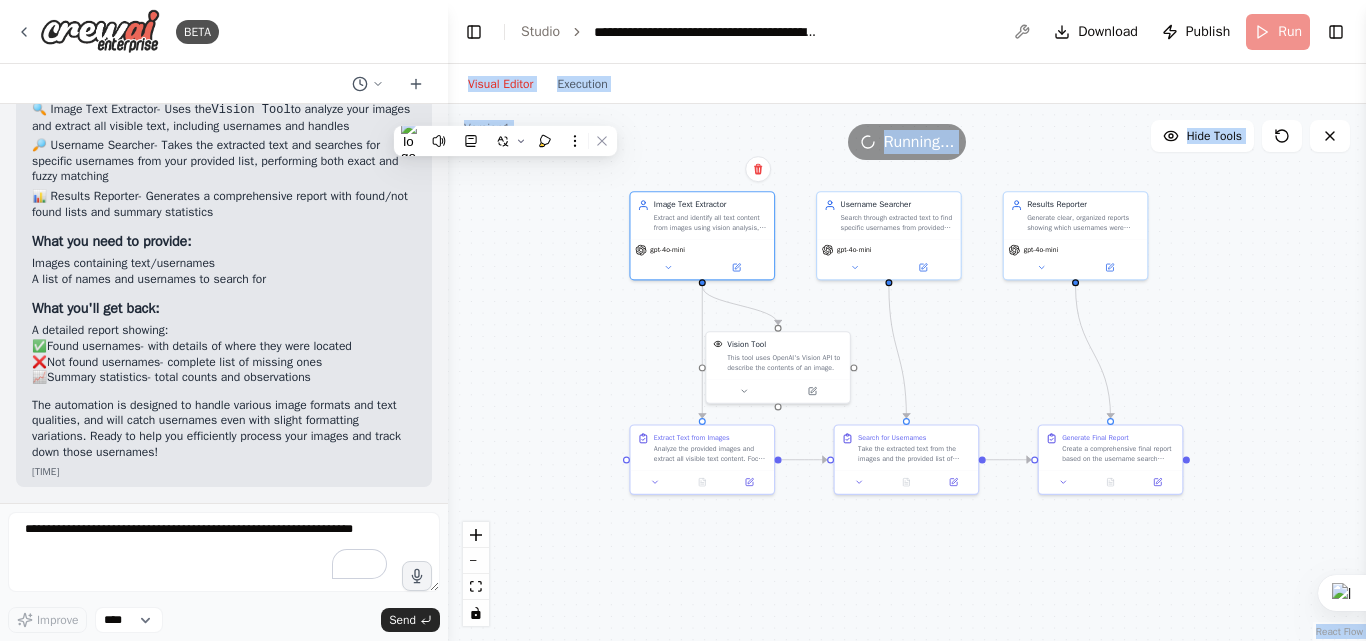 click on "Visual Editor" at bounding box center (500, 84) 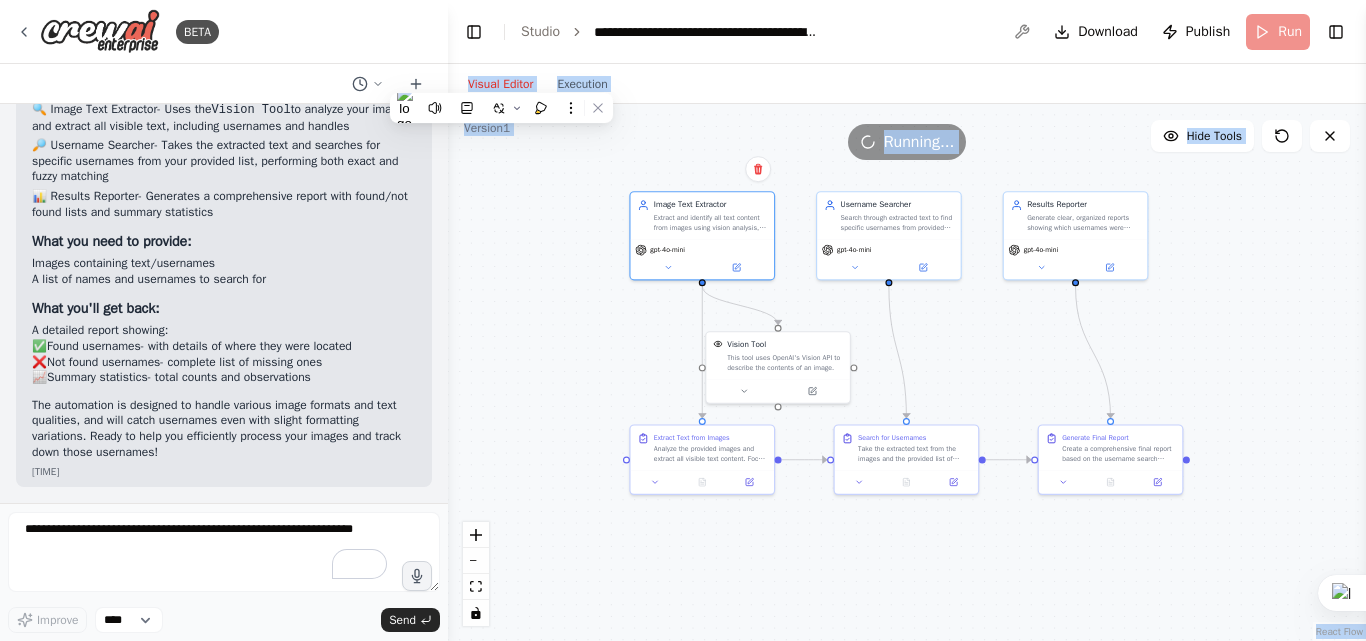 click on ".deletable-edge-delete-btn {
width: 20px;
height: 20px;
border: 0px solid #ffffff;
color: #6b7280;
background-color: #f8fafc;
cursor: pointer;
border-radius: 50%;
font-size: 12px;
padding: 3px;
display: flex;
align-items: center;
justify-content: center;
transition: all 0.2s cubic-bezier(0.4, 0, 0.2, 1);
box-shadow: 0 2px 4px rgba(0, 0, 0, 0.1);
}
.deletable-edge-delete-btn:hover {
background-color: #ef4444;
color: #ffffff;
border-color: #dc2626;
transform: scale(1.1);
box-shadow: 0 4px 12px rgba(239, 68, 68, 0.4);
}
.deletable-edge-delete-btn:active {
transform: scale(0.95);
box-shadow: 0 2px 4px rgba(239, 68, 68, 0.3);
}
Image Text Extractor gpt-4o-mini Vision Tool Username Searcher" at bounding box center (907, 372) 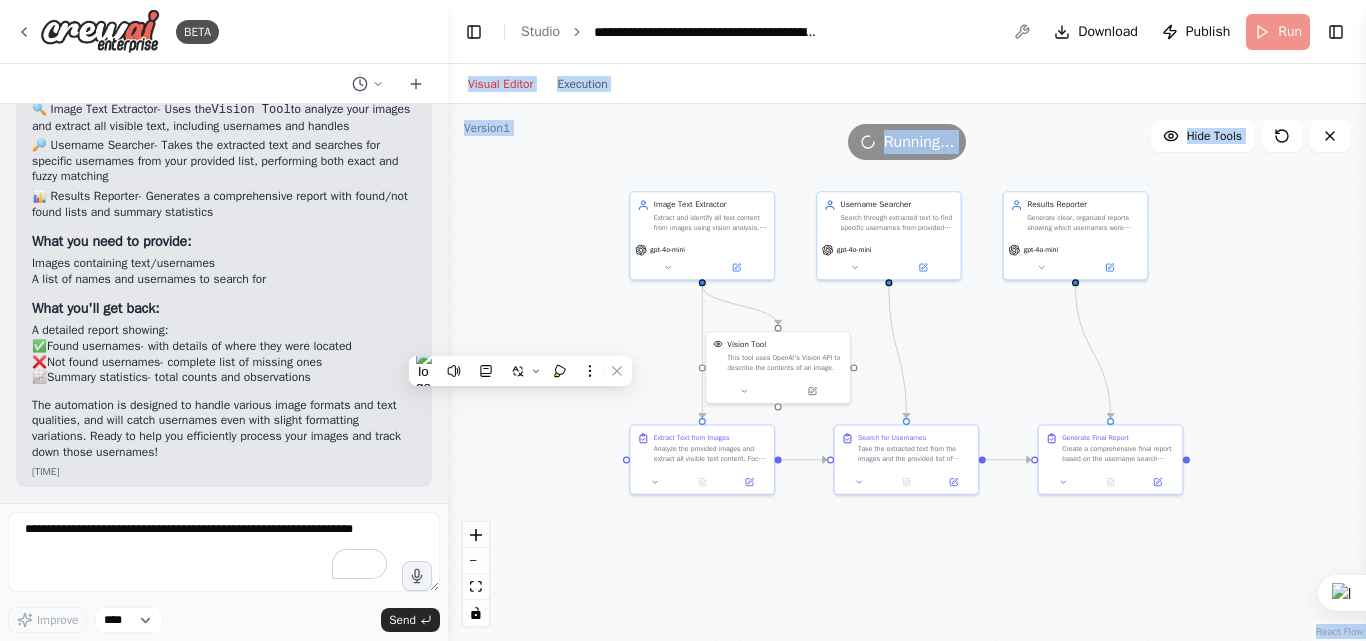 drag, startPoint x: 544, startPoint y: 288, endPoint x: 536, endPoint y: 85, distance: 203.15758 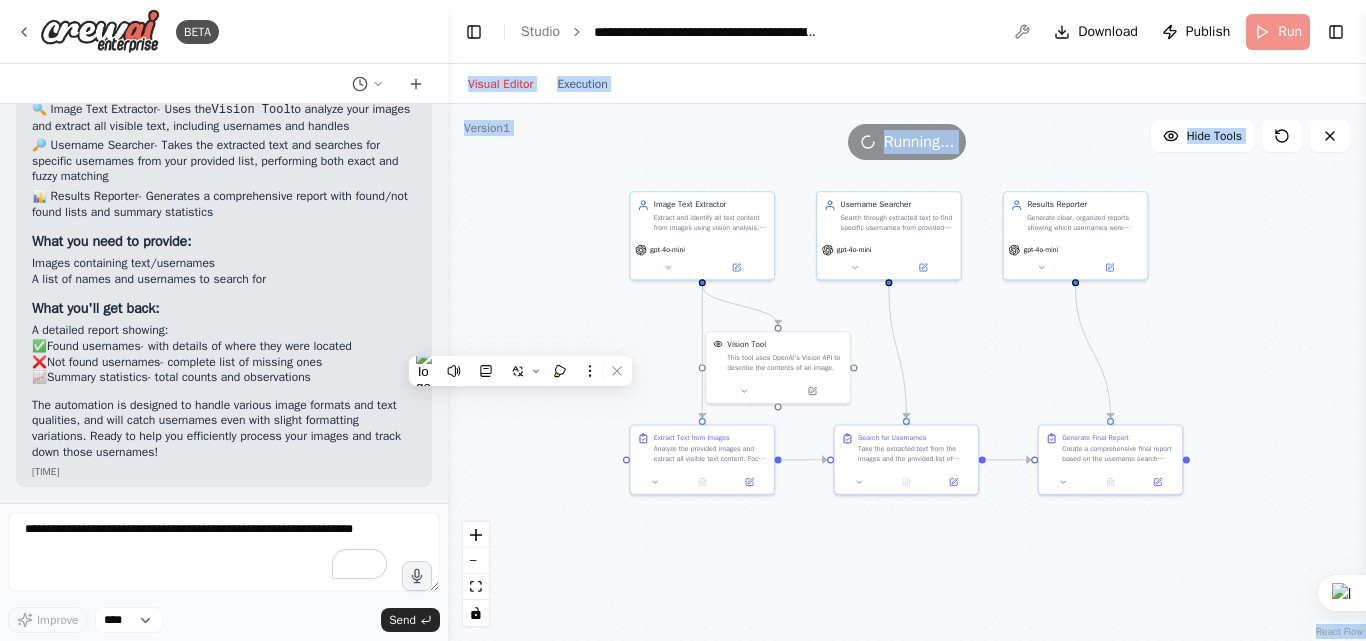 click on "Visual Editor Execution Version 1 Hide Tools
.deletable-edge-delete-btn {
width: 20px;
height: 20px;
border: 0px solid #ffffff;
color: #6b7280;
background-color: #f8fafc;
cursor: pointer;
border-radius: 50%;
font-size: 12px;
padding: 3px;
display: flex;
align-items: center;
justify-content: center;
transition: all 0.2s cubic-bezier(0.4, 0, 0.2, 1);
box-shadow: 0 2px 4px rgba(0, 0, 0, 0.1);
}
.deletable-edge-delete-btn:hover {
background-color: #ef4444;
color: #ffffff;
border-color: #dc2626;
transform: scale(1.1);
box-shadow: 0 4px 12px rgba(239, 68, 68, 0.4);
}
.deletable-edge-delete-btn:active {
transform: scale(0.95);
box-shadow: 0 2px 4px rgba(239, 68, 68, 0.3);
}
Image Text Extractor" at bounding box center [907, 352] 